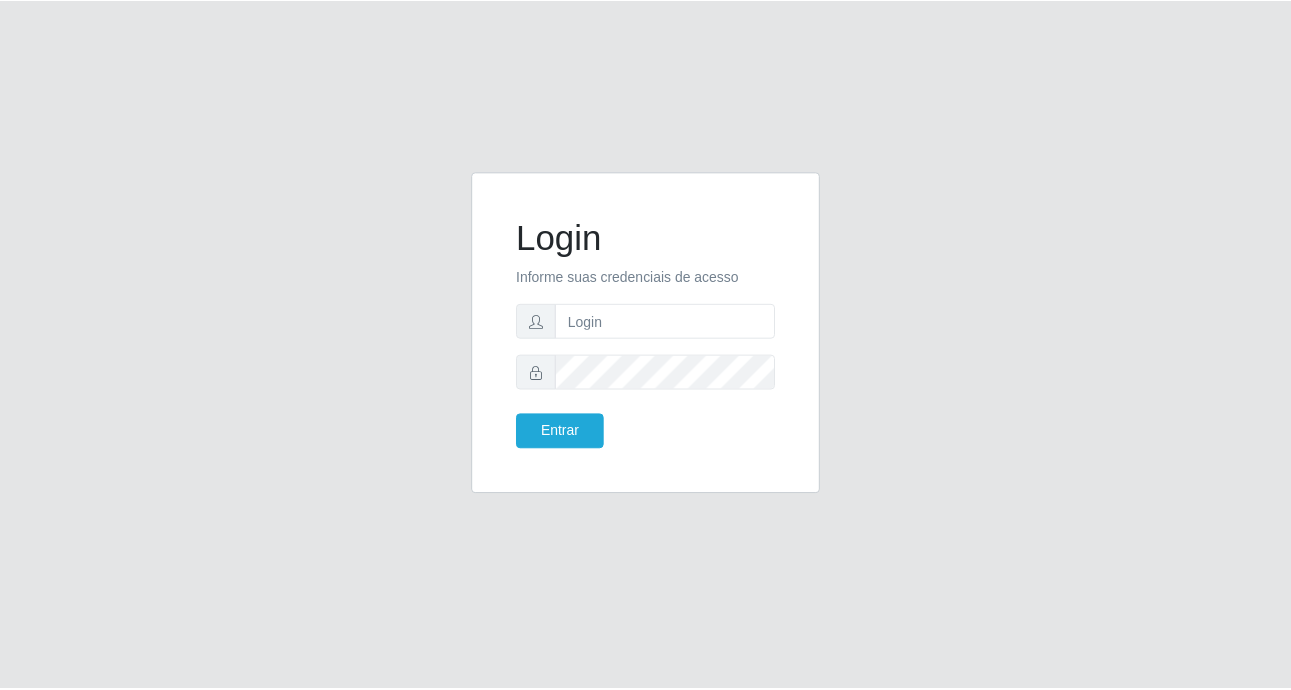 scroll, scrollTop: 0, scrollLeft: 0, axis: both 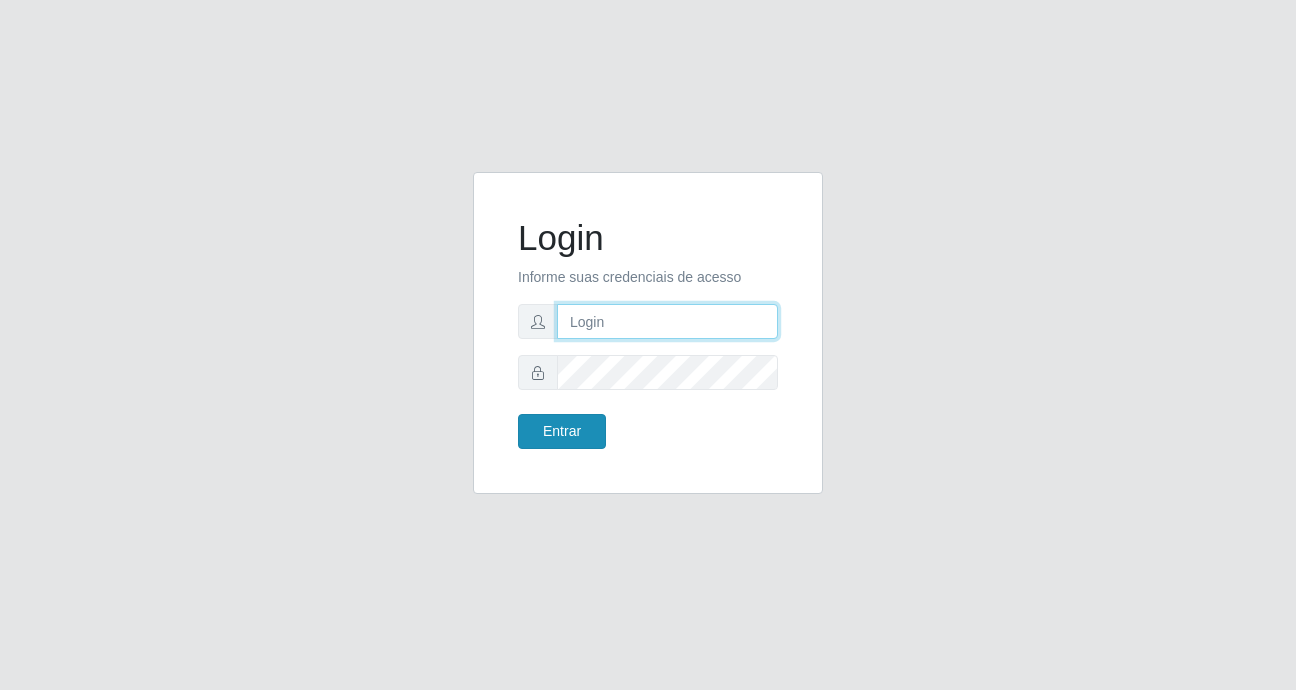 type on "[USERNAME]@B9" 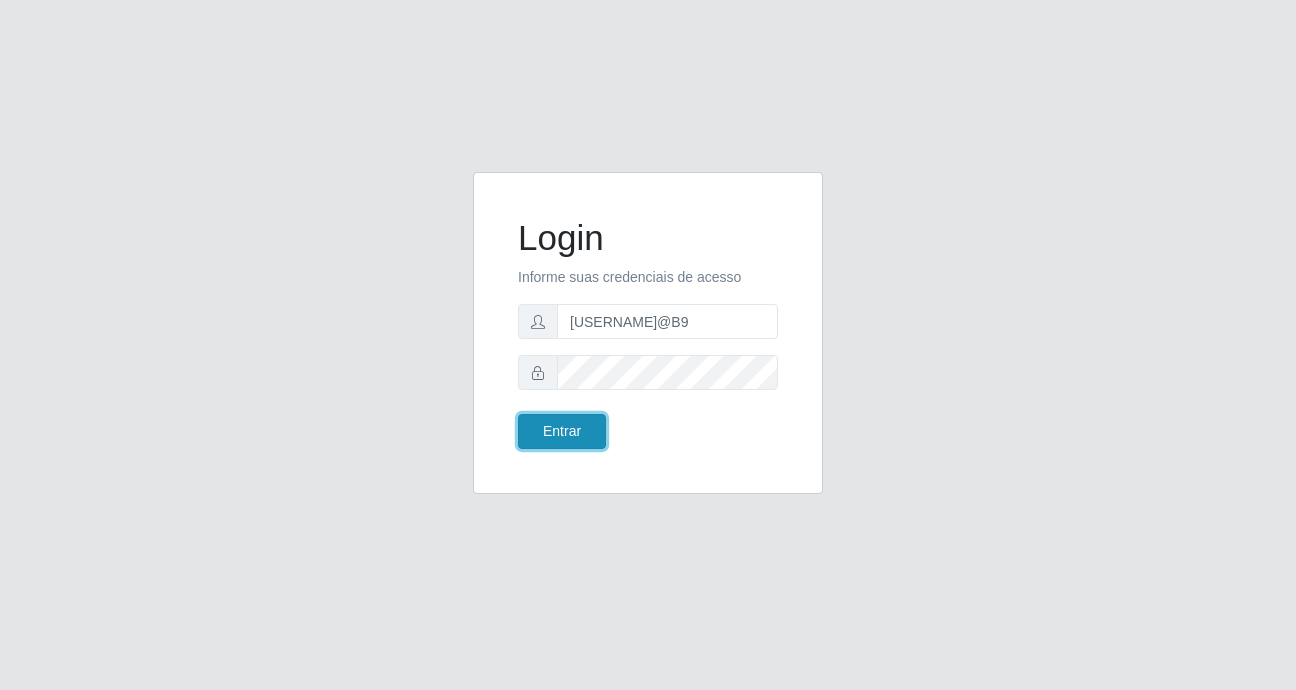 click on "Entrar" at bounding box center (562, 431) 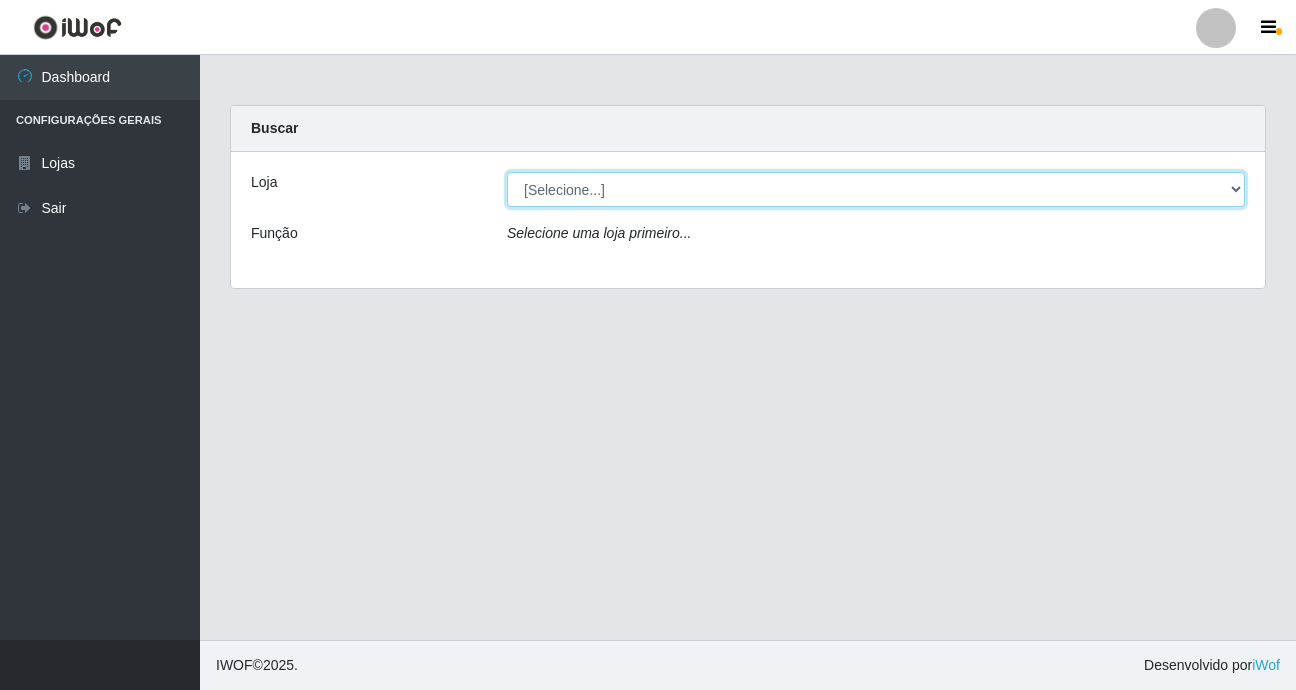 click on "[Selecione...] Bemais Supermercados - B9 Bessa" at bounding box center (876, 189) 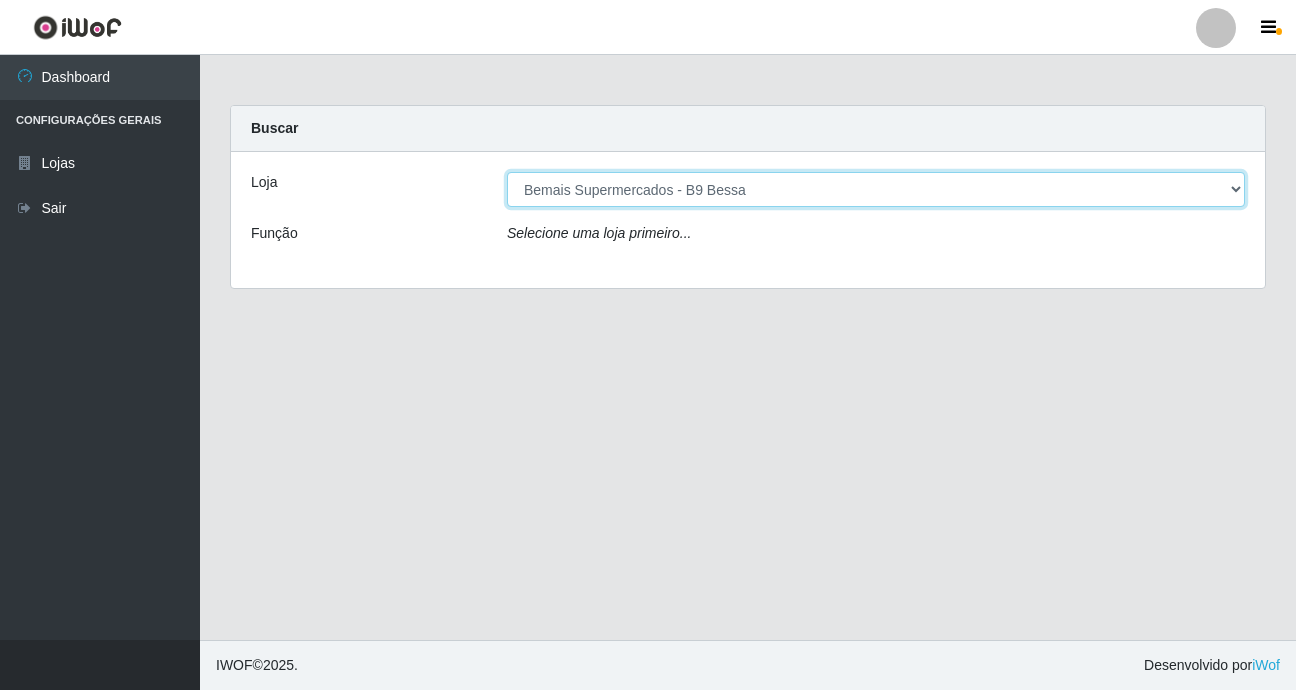 click on "[Selecione...] Bemais Supermercados - B9 Bessa" at bounding box center [876, 189] 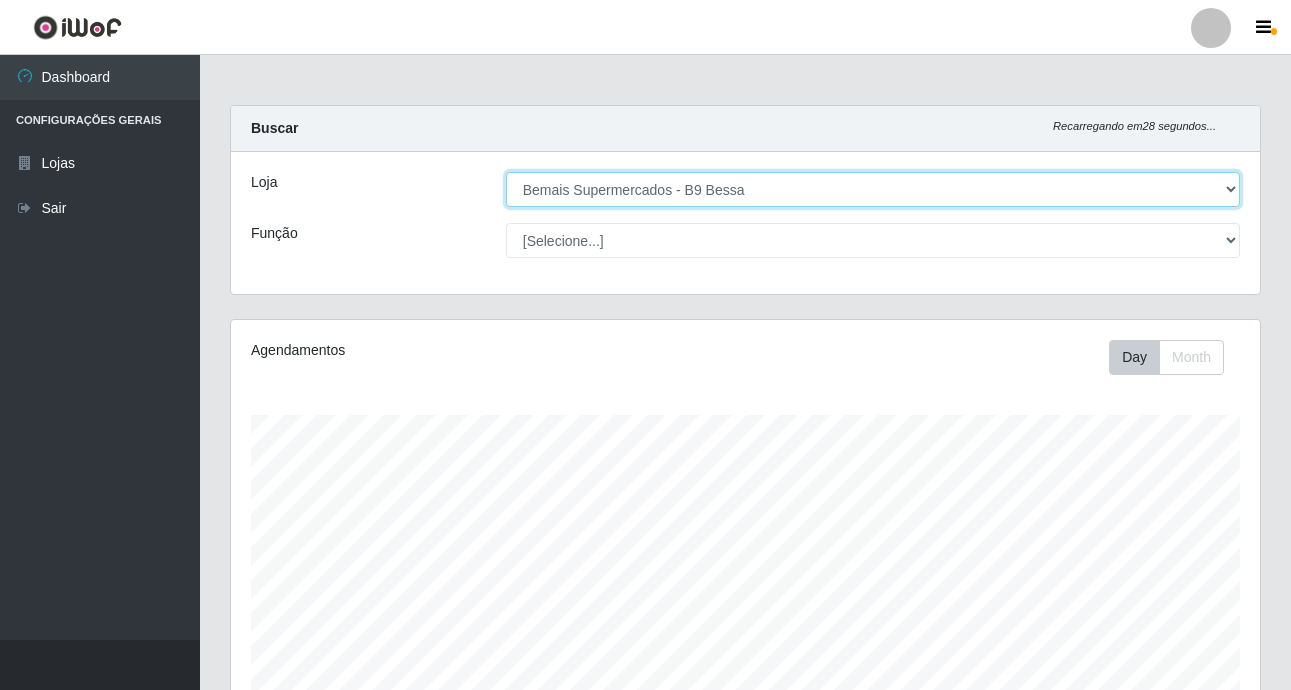 scroll, scrollTop: 999585, scrollLeft: 998971, axis: both 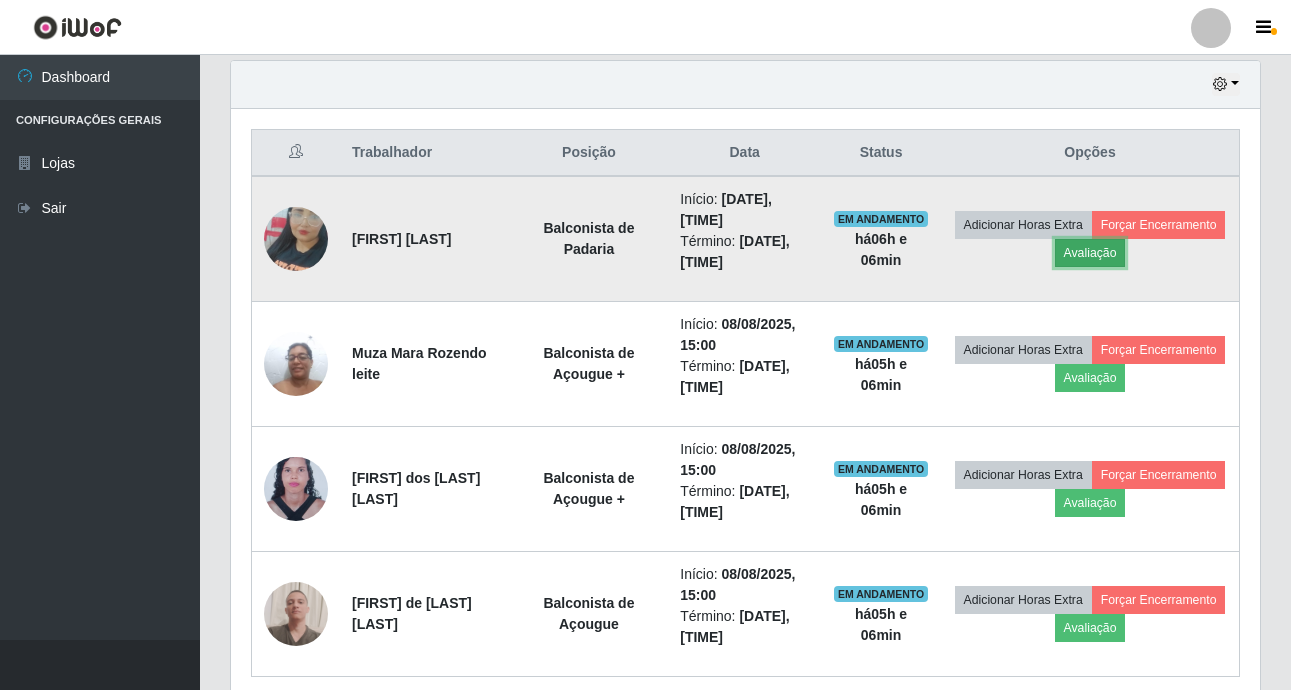 click on "Avaliação" at bounding box center [1090, 253] 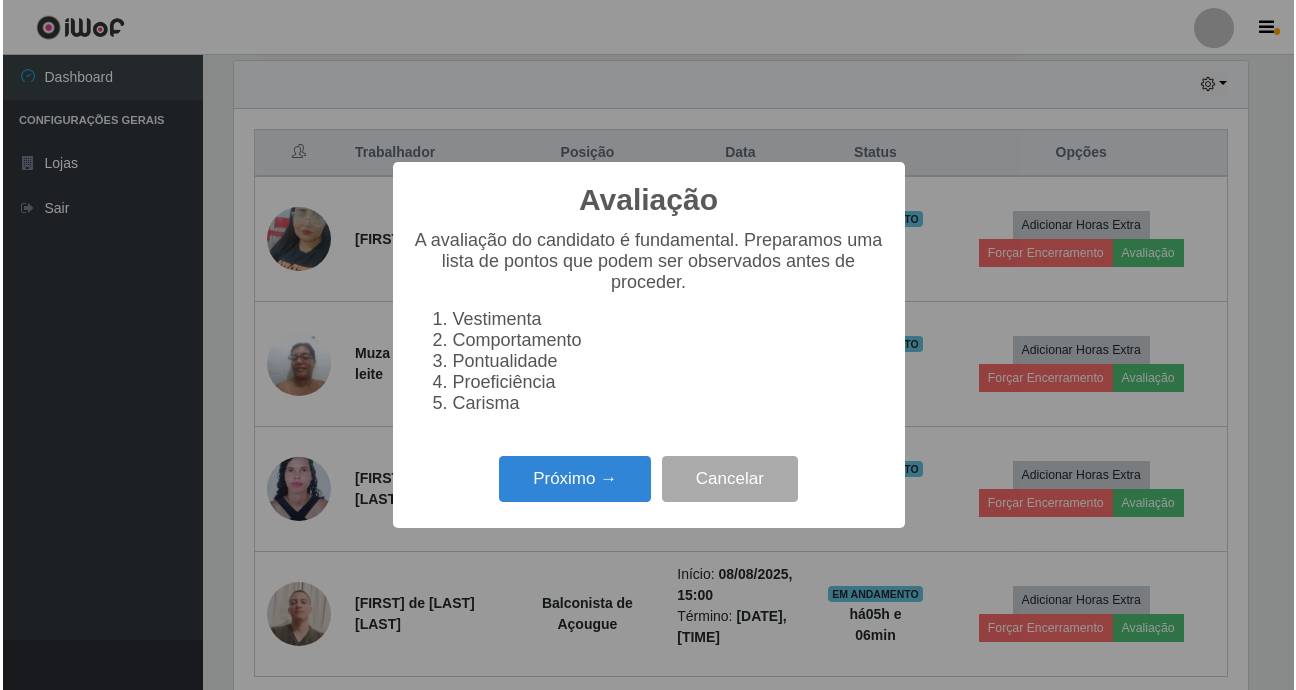 scroll, scrollTop: 999585, scrollLeft: 998981, axis: both 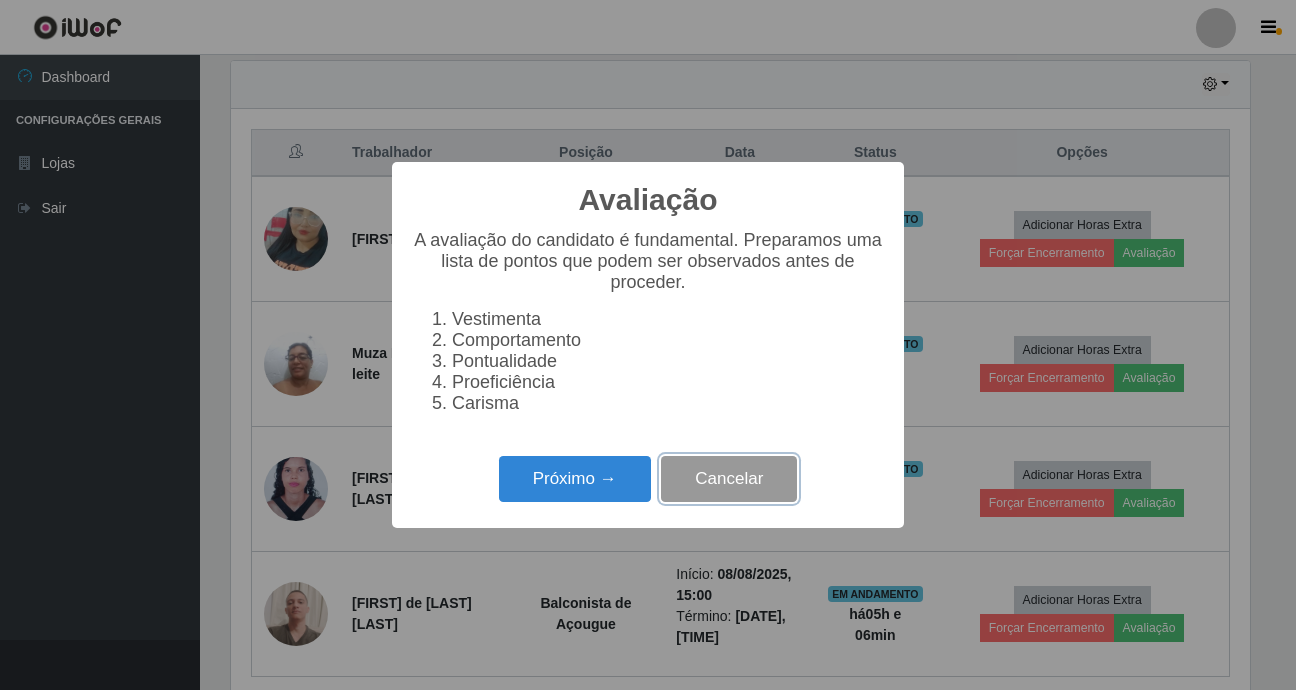 click on "Cancelar" at bounding box center (729, 479) 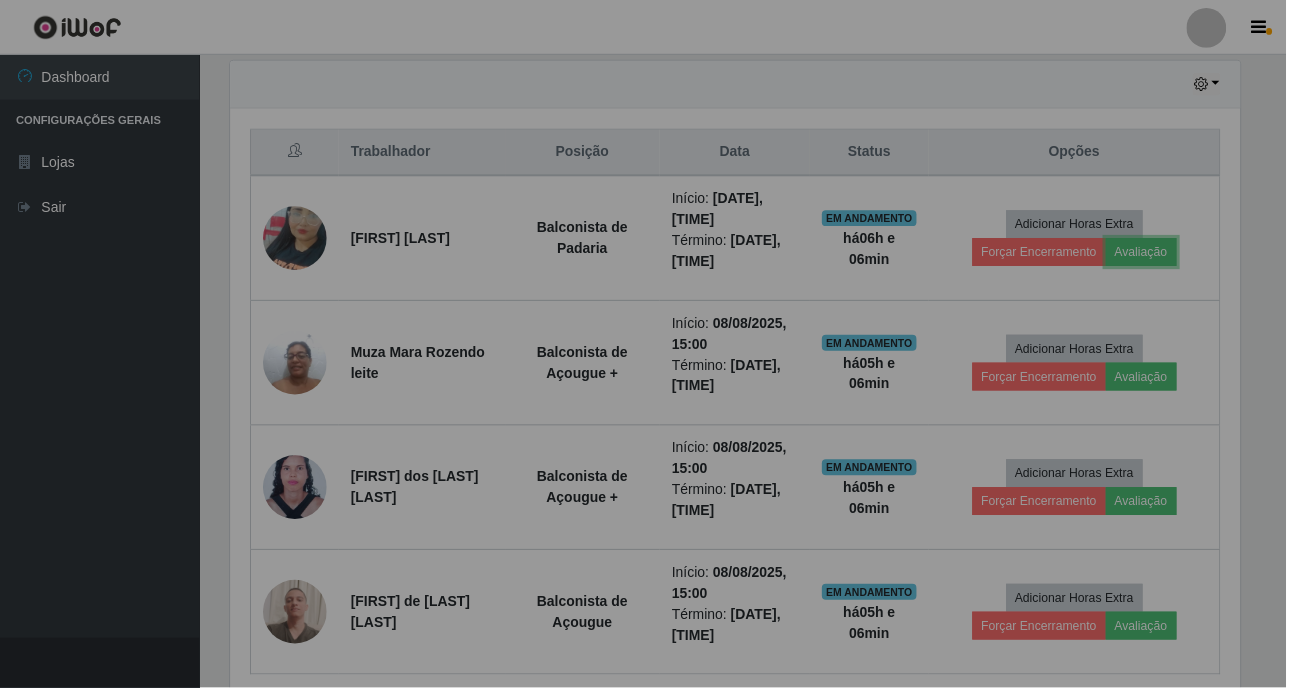 scroll, scrollTop: 999585, scrollLeft: 998971, axis: both 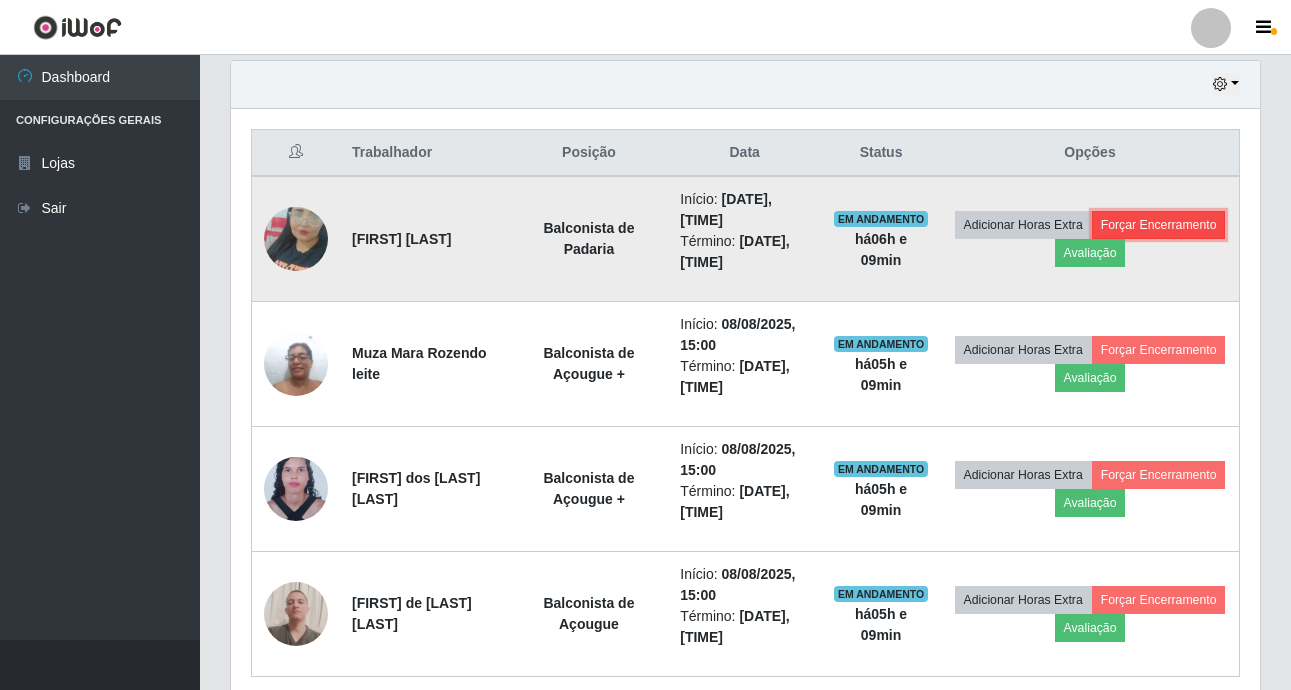 click on "Forçar Encerramento" at bounding box center [1159, 225] 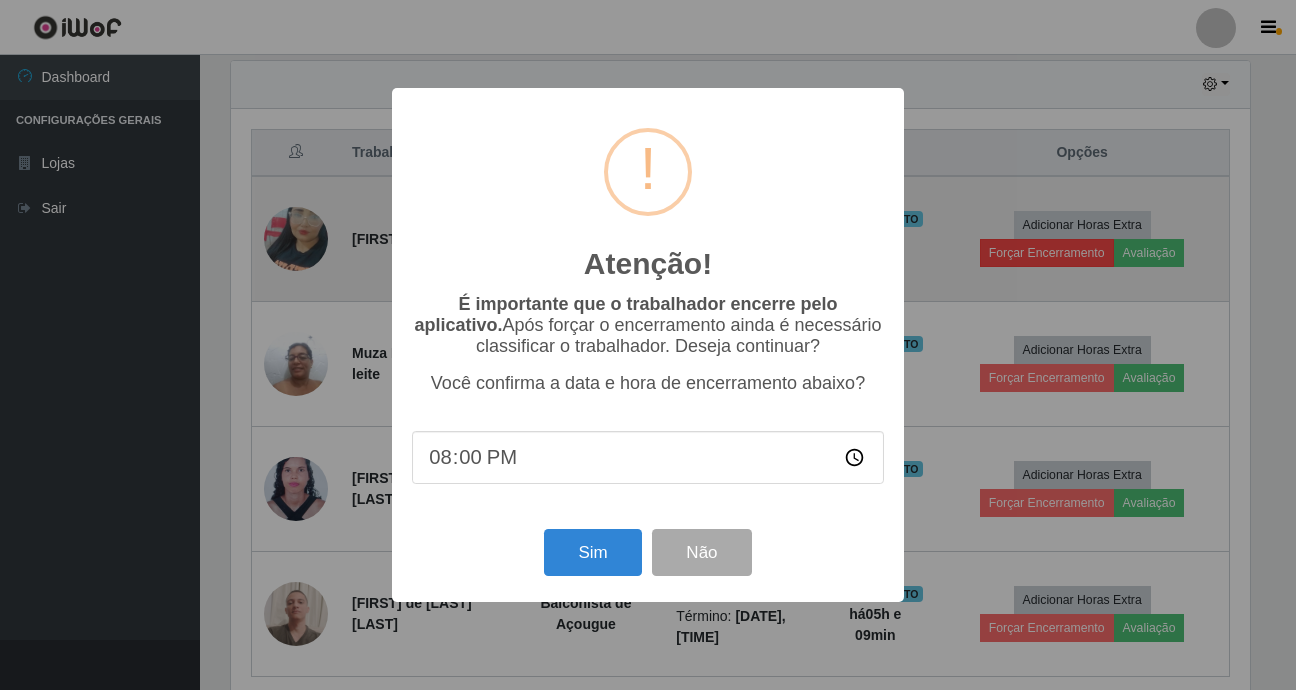 scroll, scrollTop: 999585, scrollLeft: 998981, axis: both 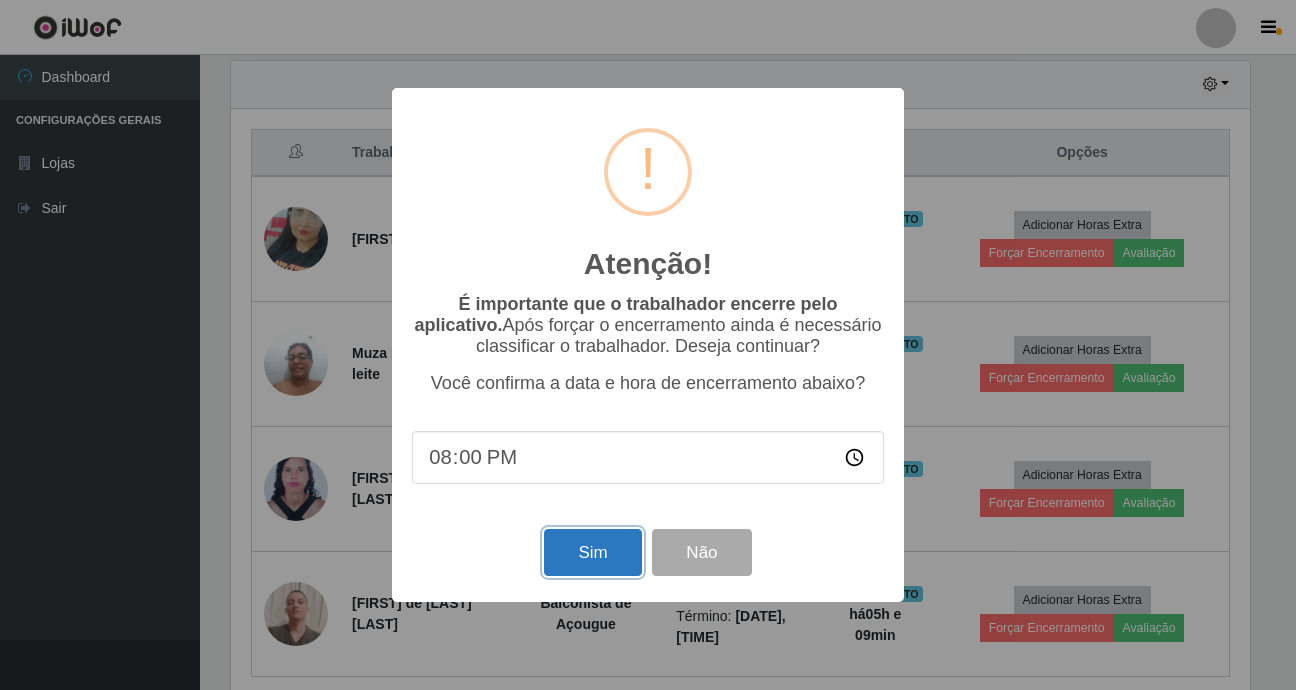click on "Sim" at bounding box center (592, 552) 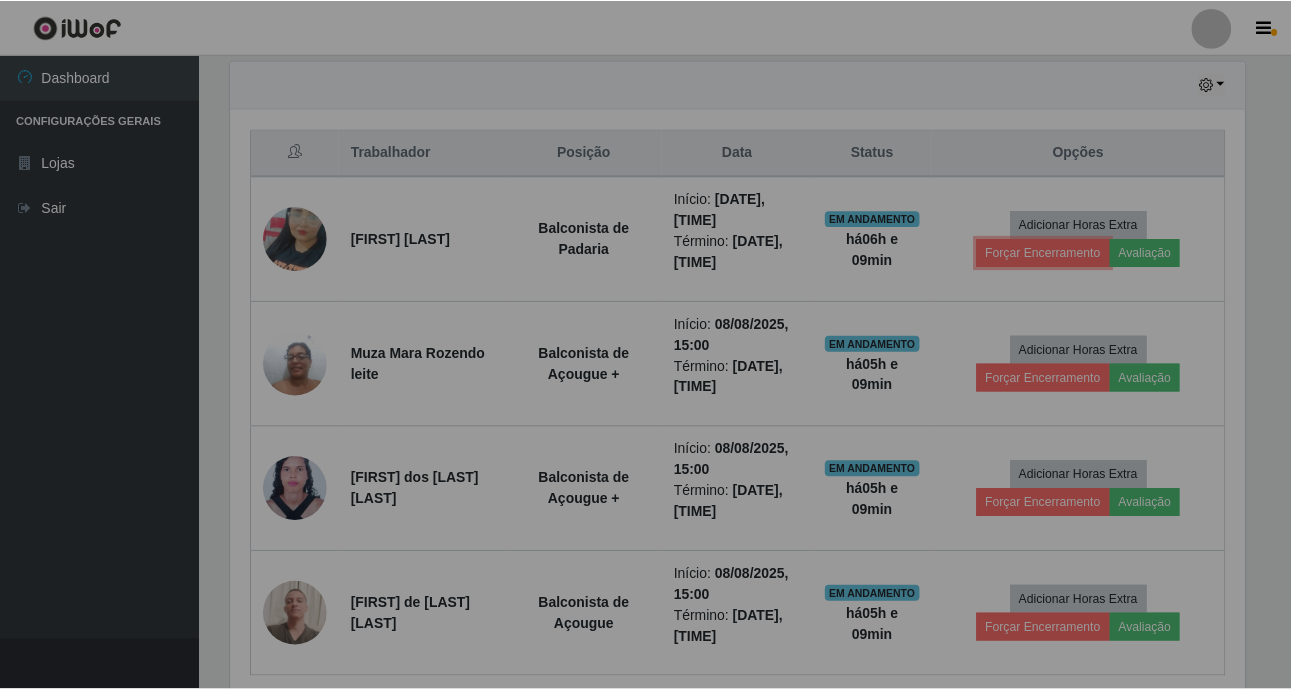 scroll, scrollTop: 999585, scrollLeft: 998971, axis: both 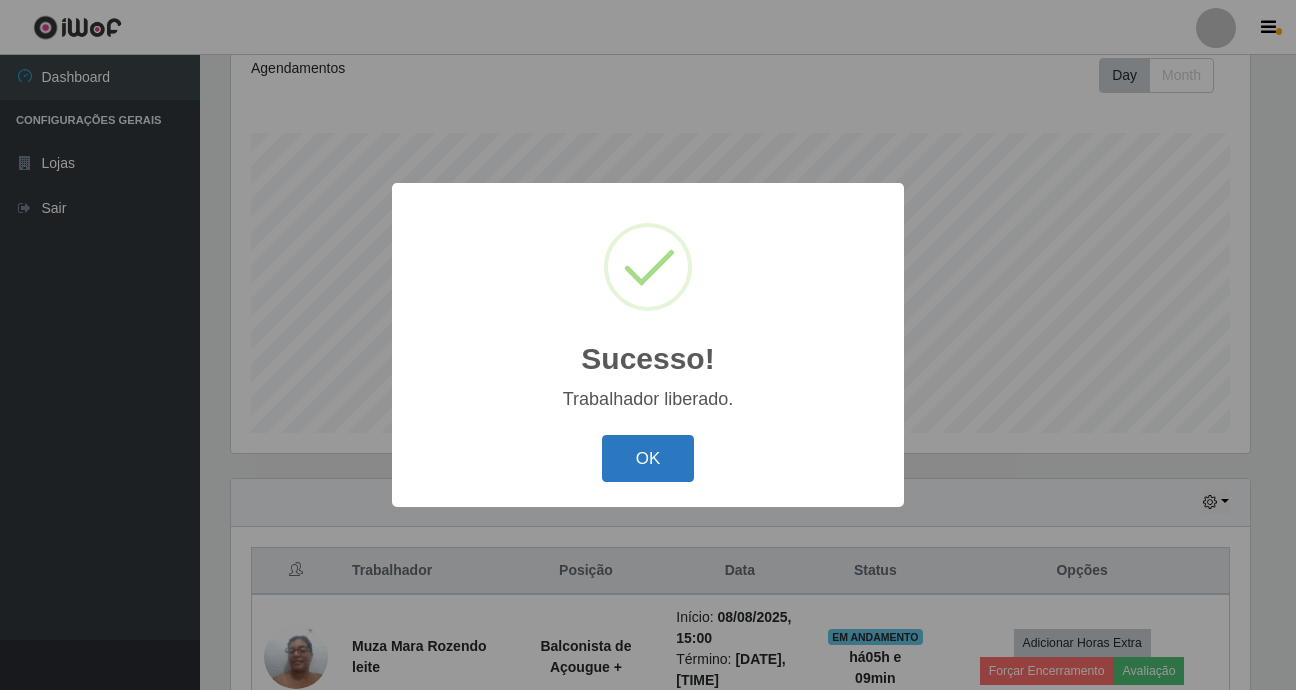 click on "OK" at bounding box center [648, 458] 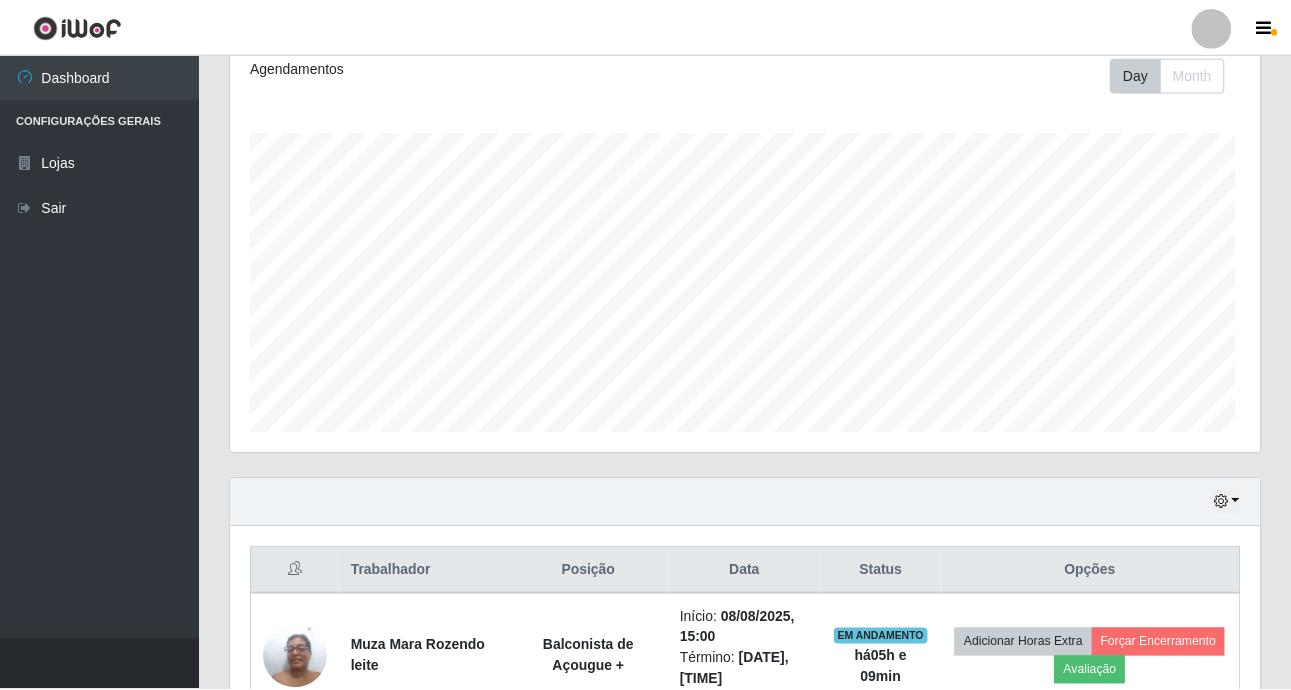 scroll, scrollTop: 999585, scrollLeft: 998971, axis: both 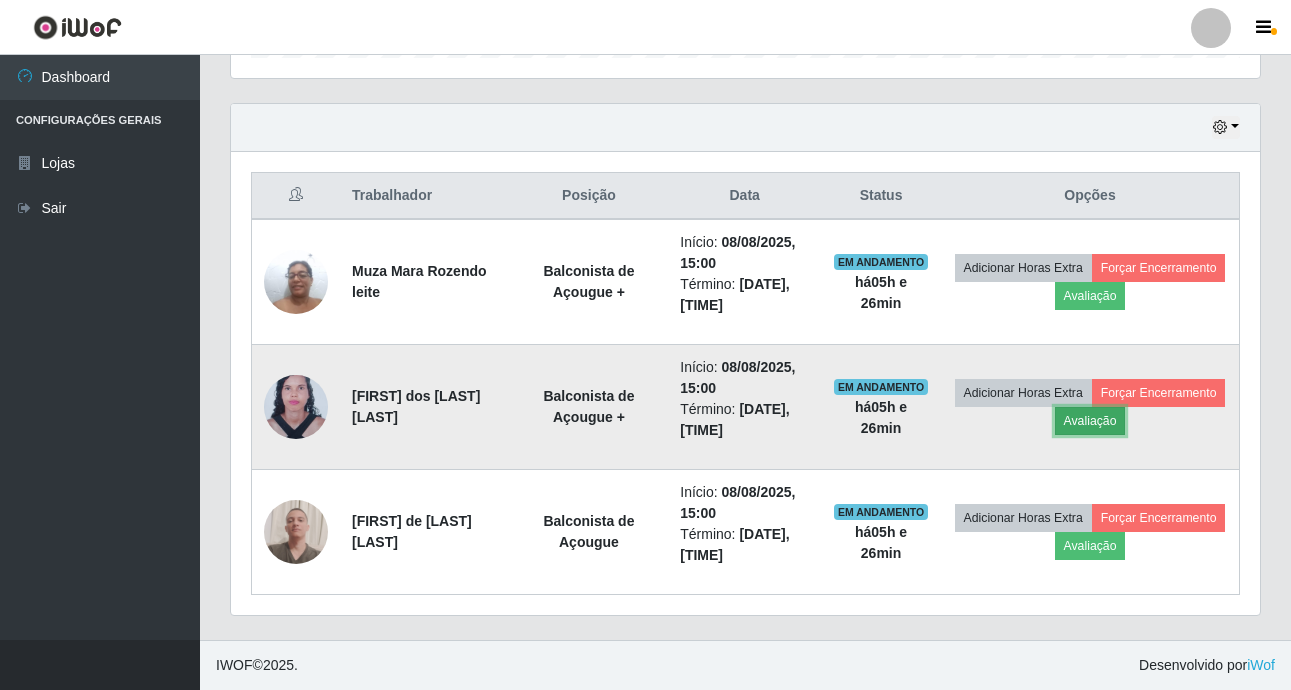 click on "Avaliação" at bounding box center [1090, 421] 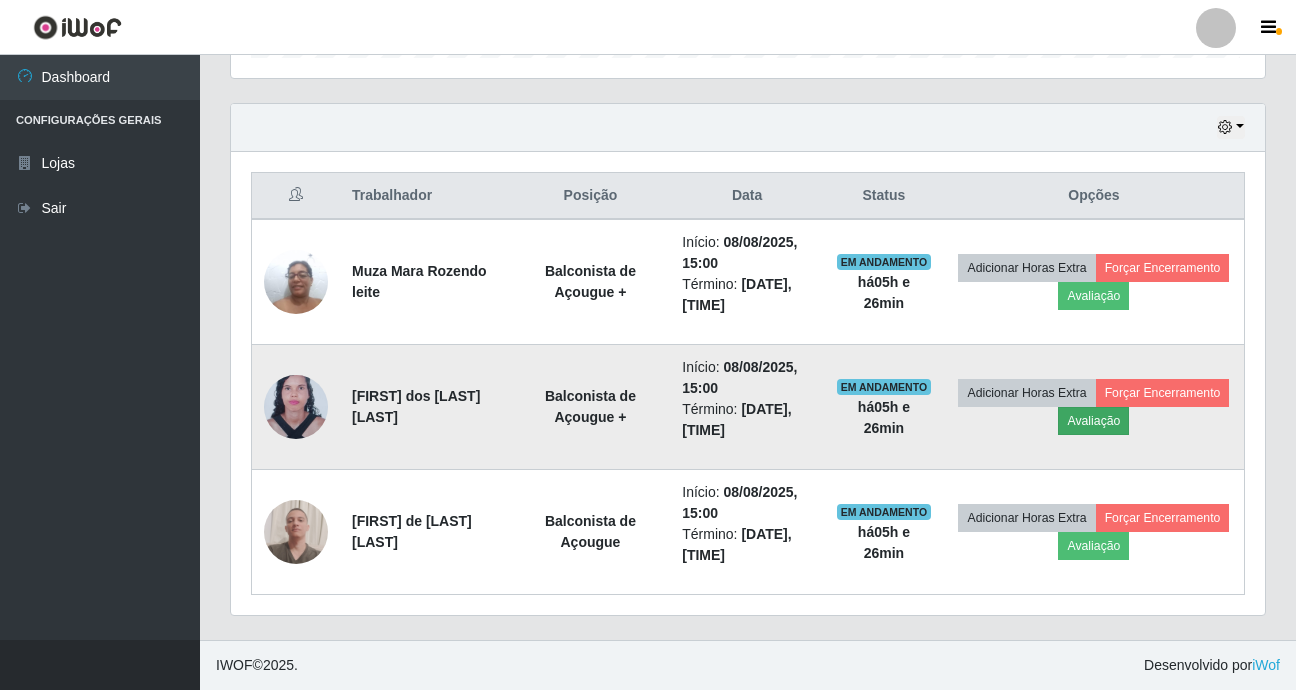 scroll, scrollTop: 999585, scrollLeft: 998981, axis: both 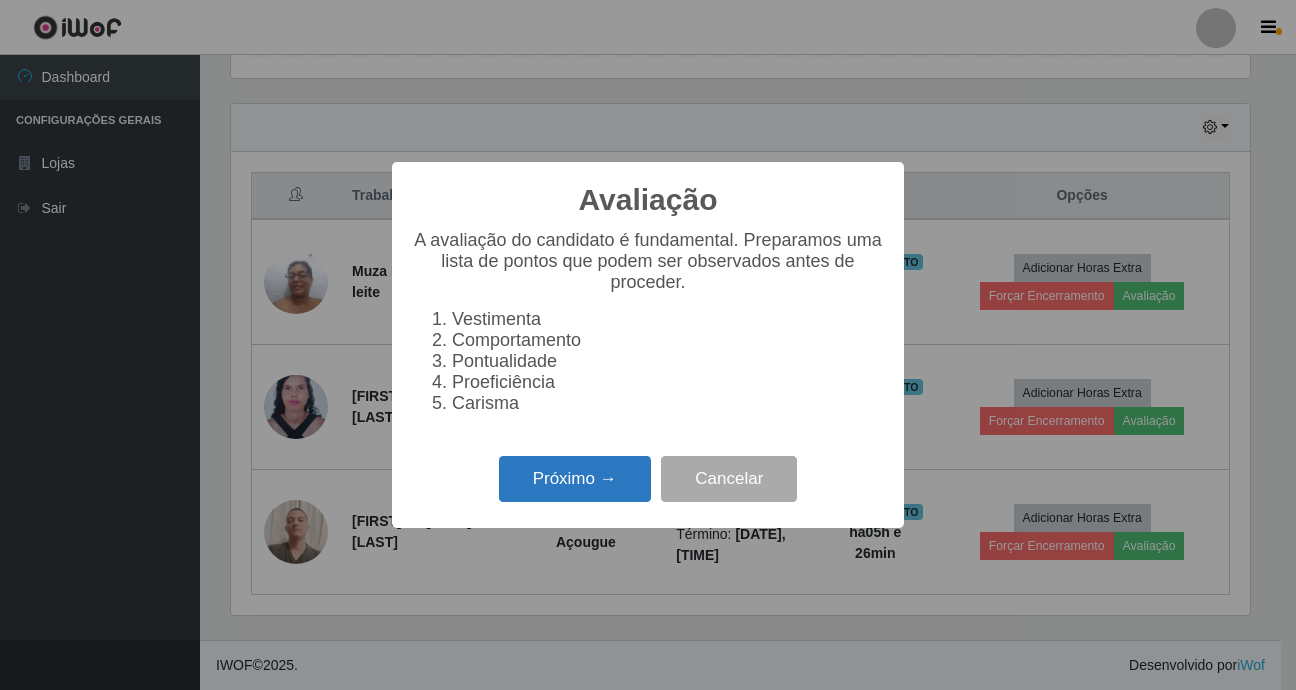 click on "Próximo →" at bounding box center (575, 479) 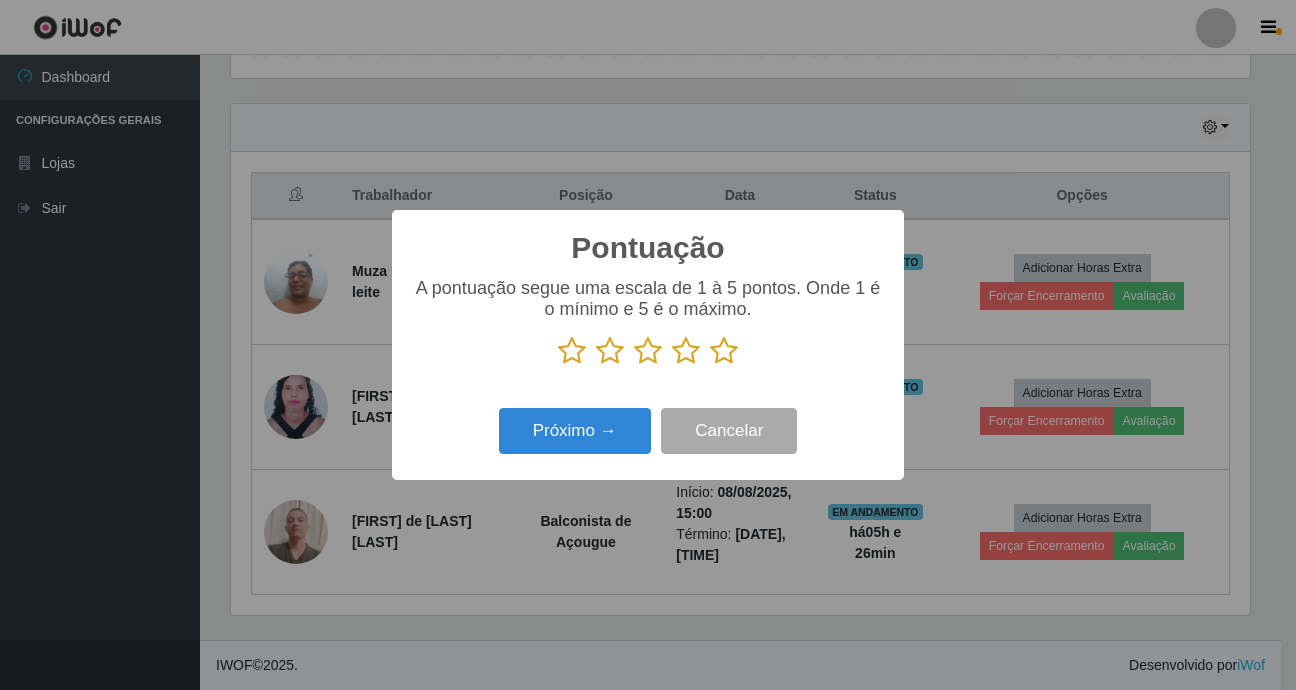 scroll, scrollTop: 999585, scrollLeft: 998981, axis: both 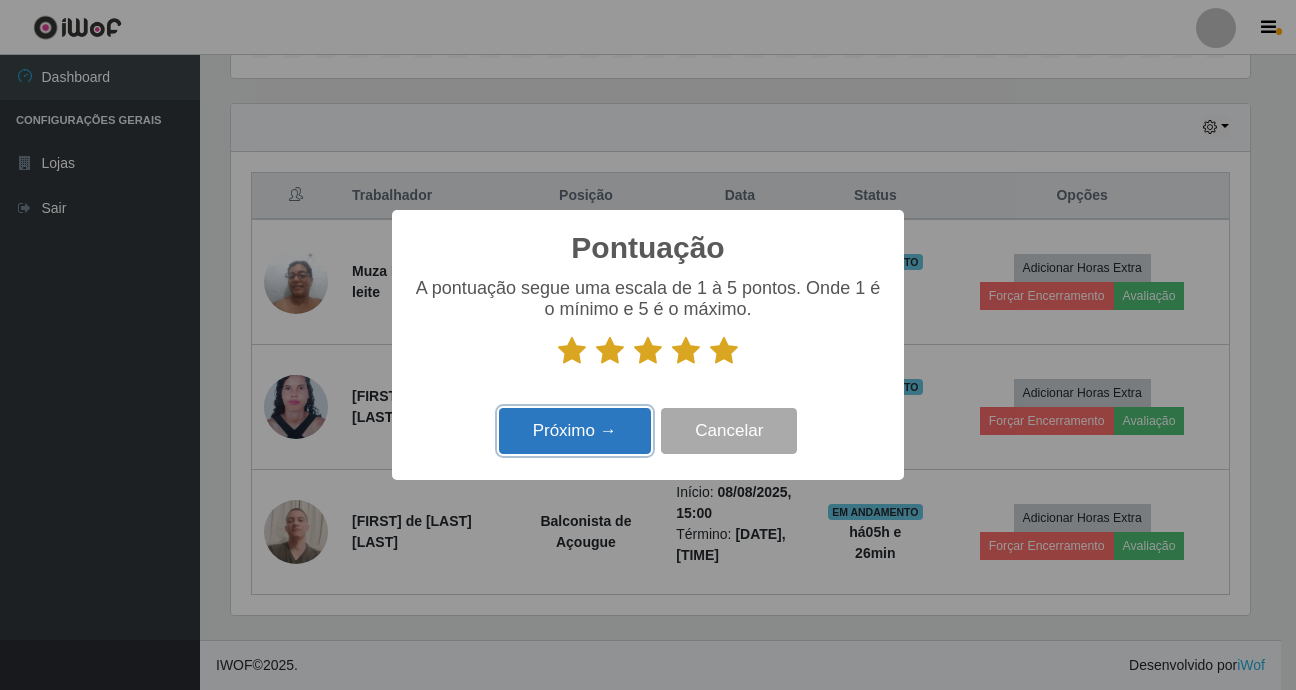 click on "Próximo →" at bounding box center [575, 431] 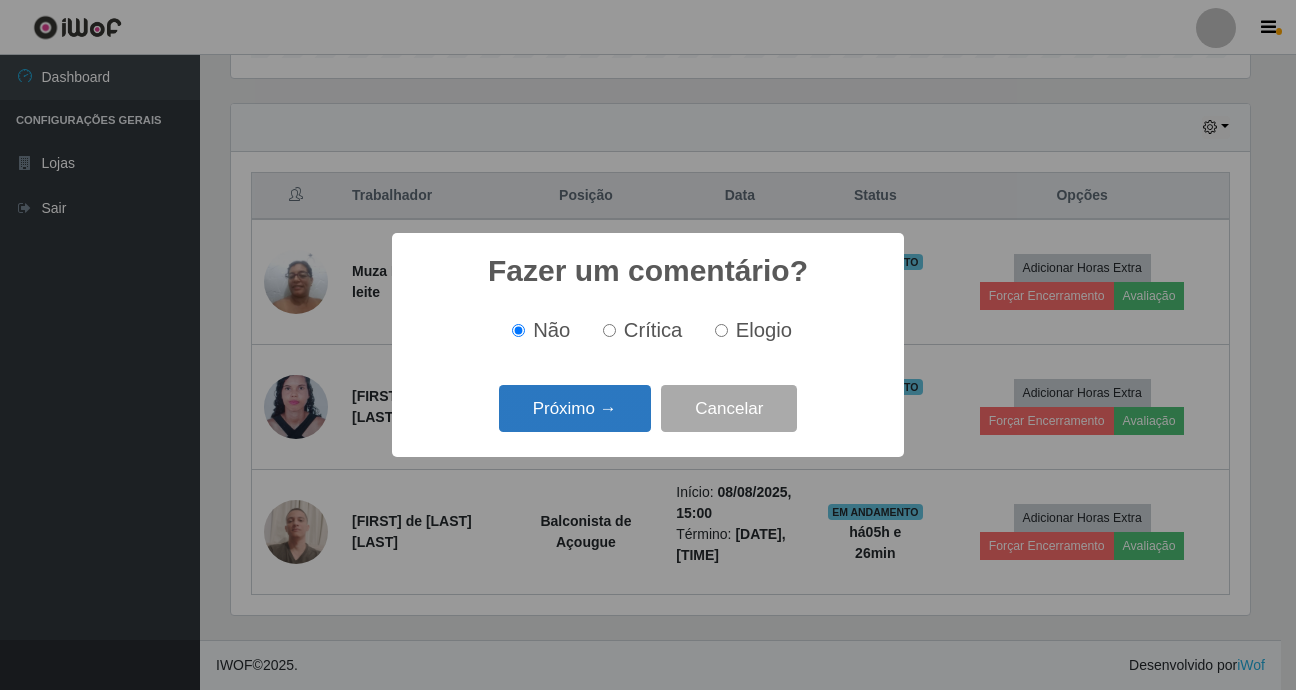 click on "Próximo →" at bounding box center (575, 408) 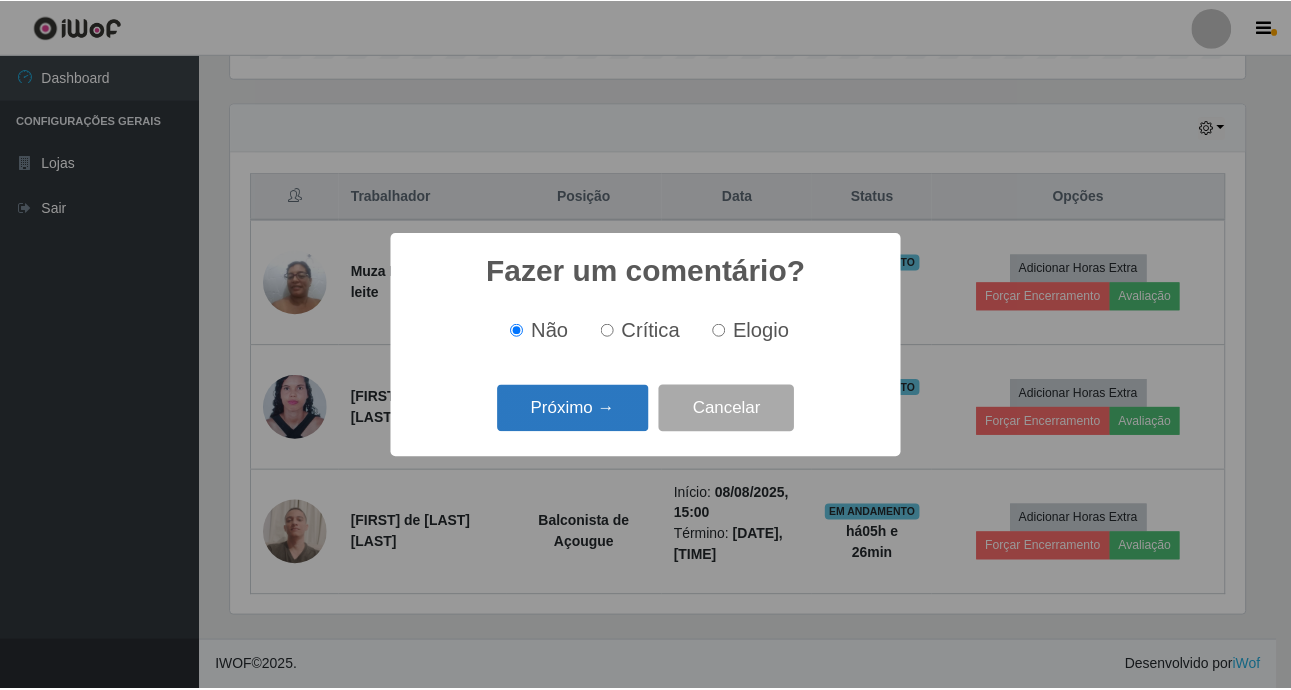 scroll, scrollTop: 999585, scrollLeft: 998981, axis: both 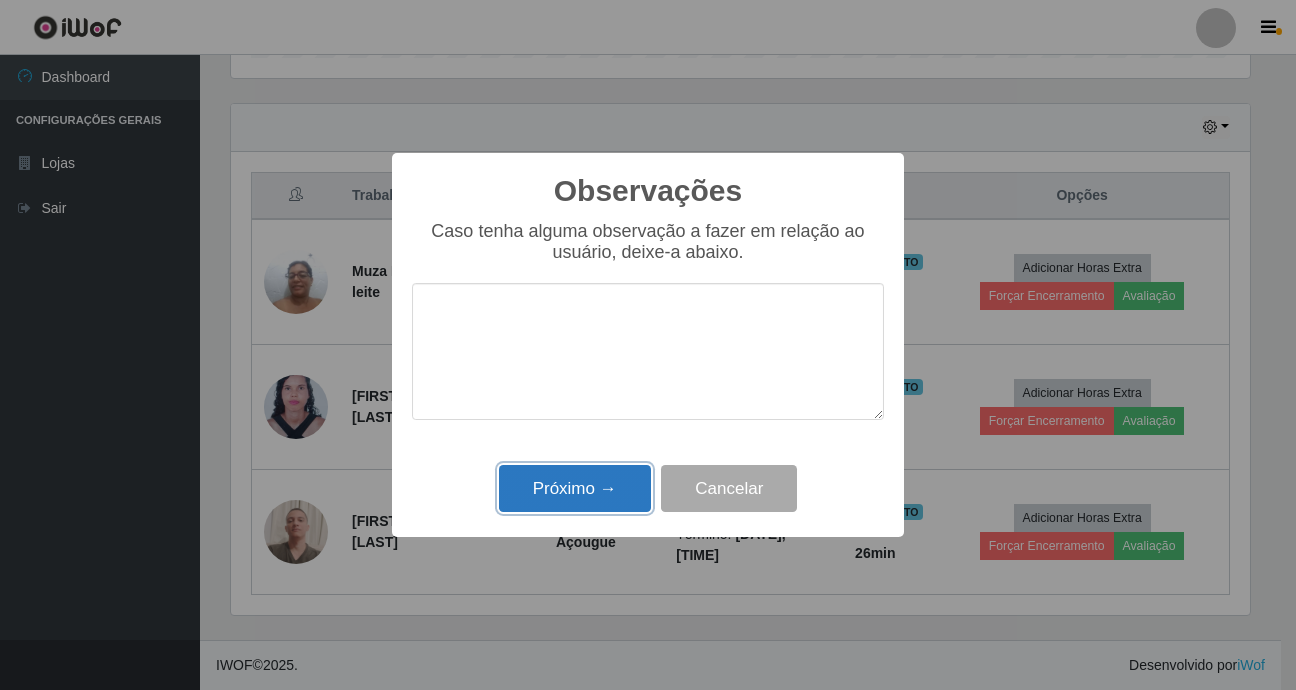 click on "Próximo →" at bounding box center (575, 488) 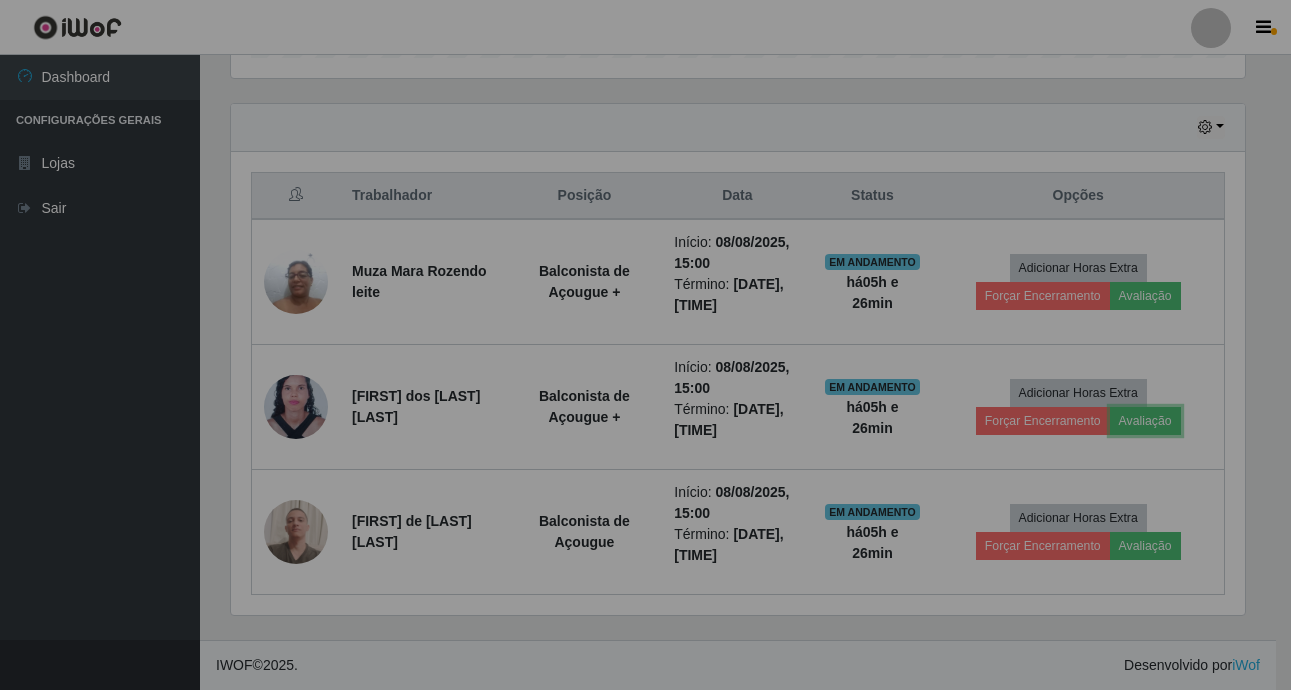 scroll, scrollTop: 999585, scrollLeft: 998971, axis: both 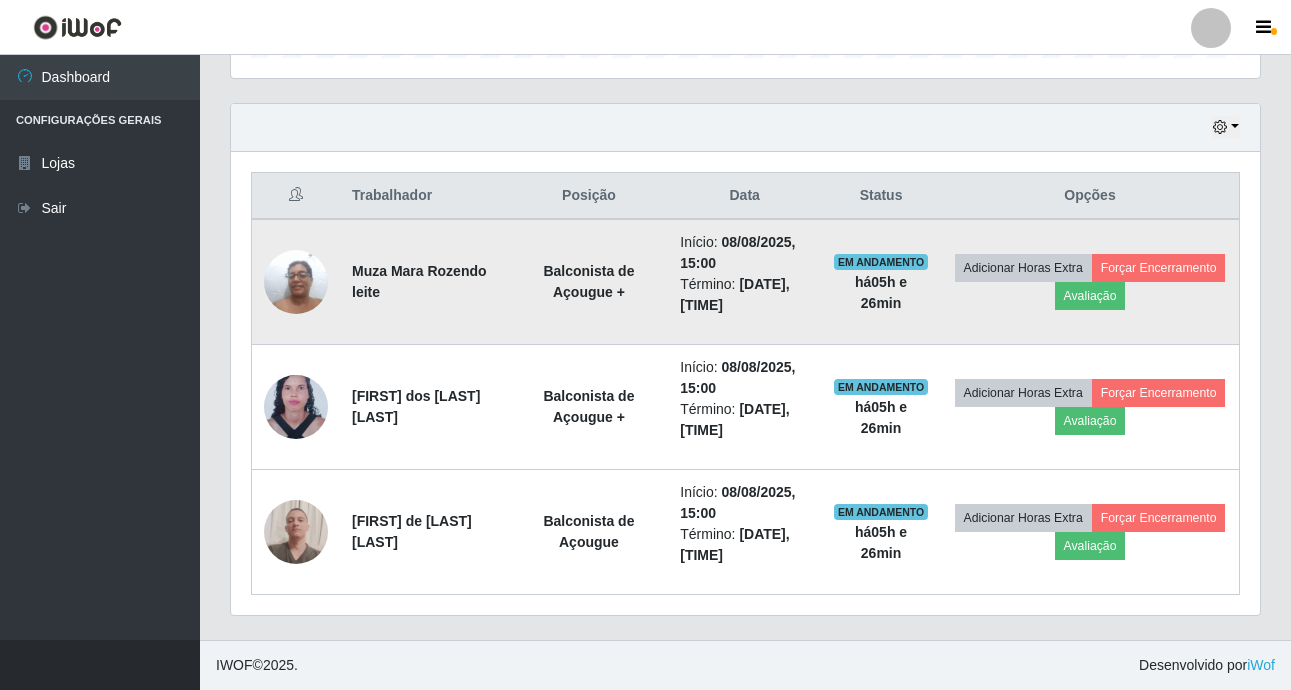 click at bounding box center (296, 281) 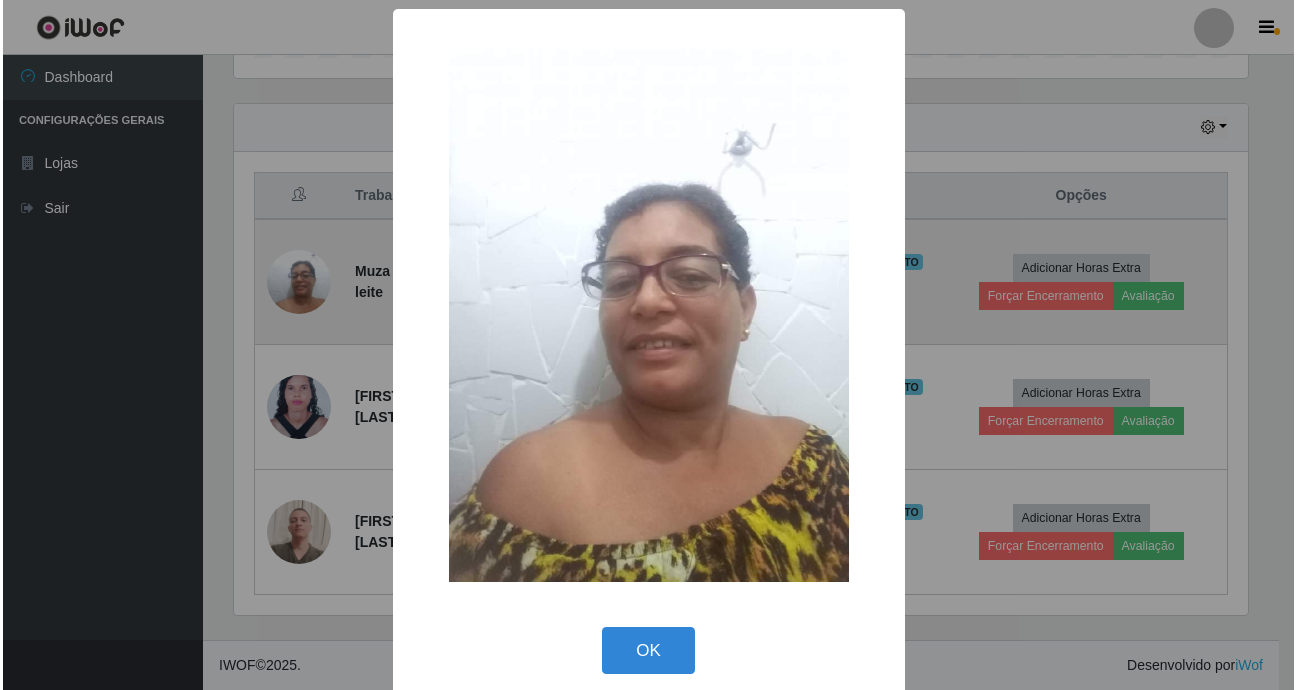 scroll, scrollTop: 999585, scrollLeft: 998981, axis: both 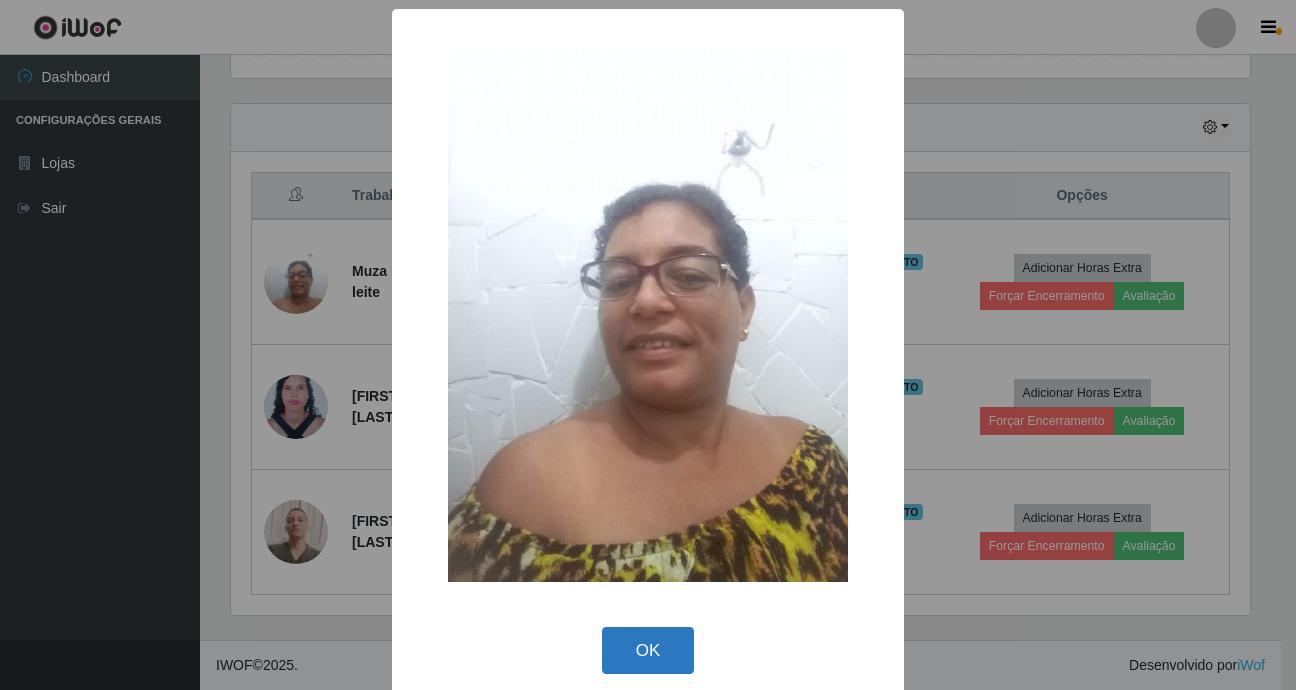 click on "OK" at bounding box center [648, 650] 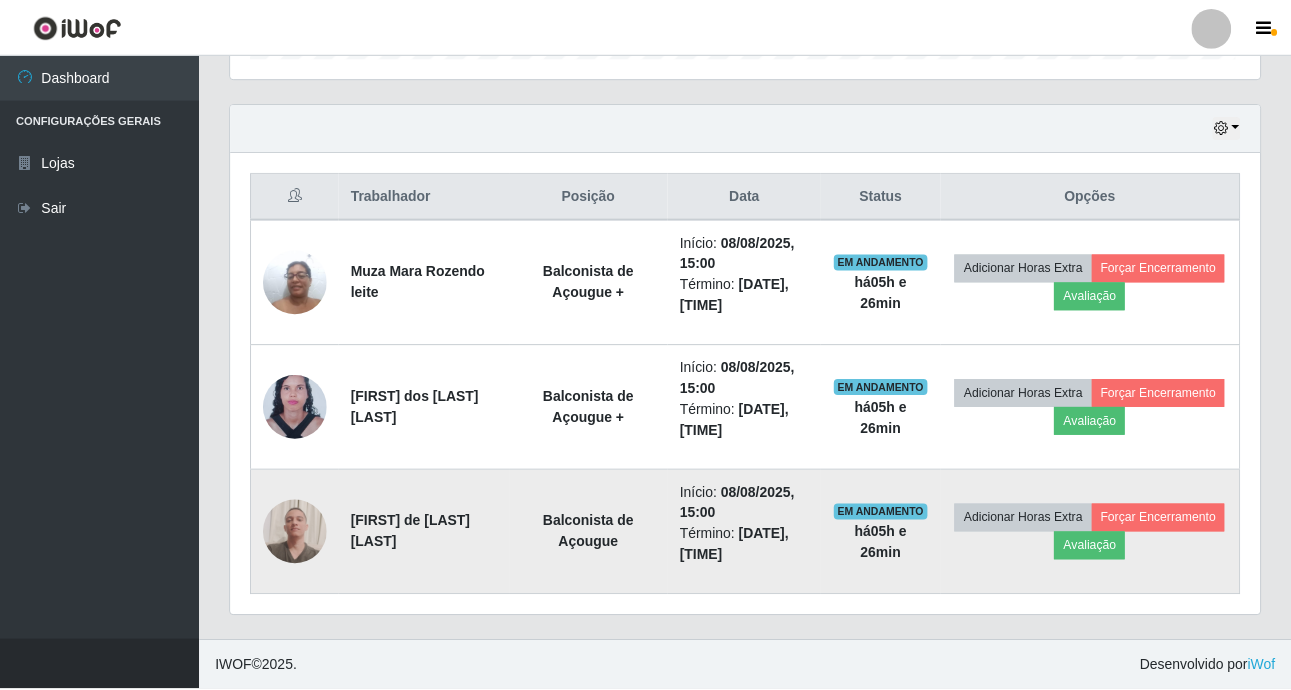 scroll, scrollTop: 999585, scrollLeft: 998971, axis: both 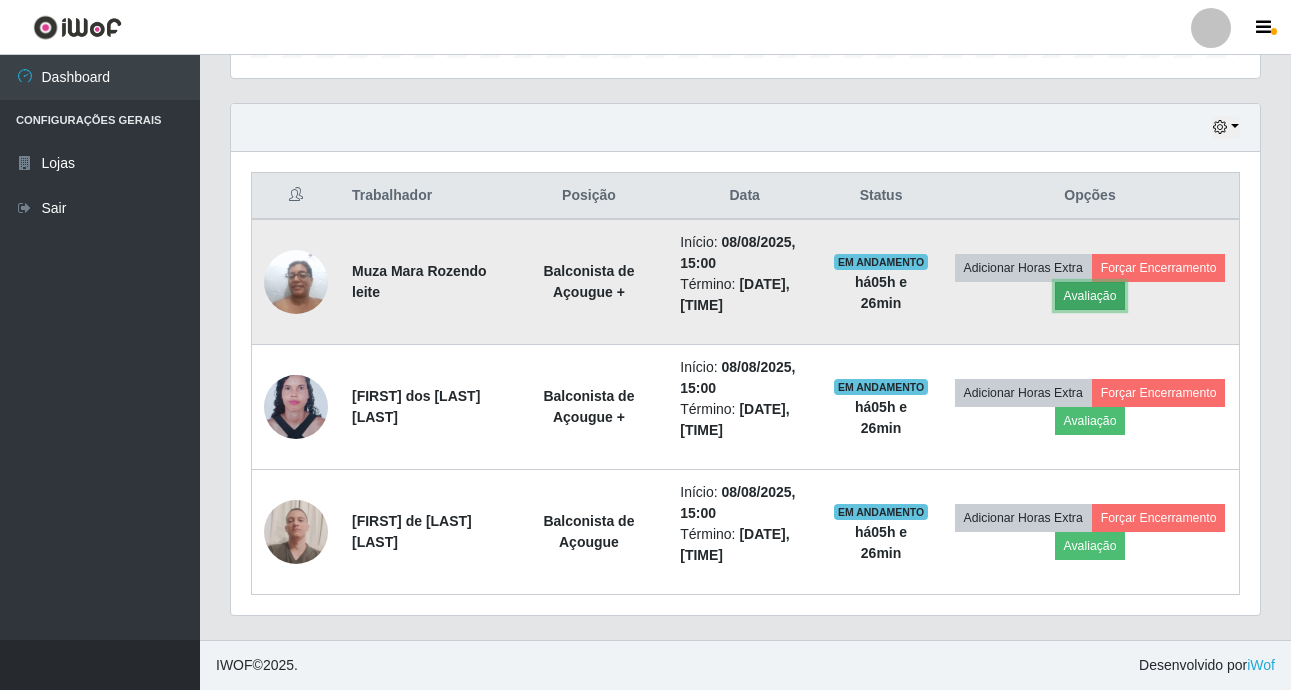 click on "Avaliação" at bounding box center (1090, 296) 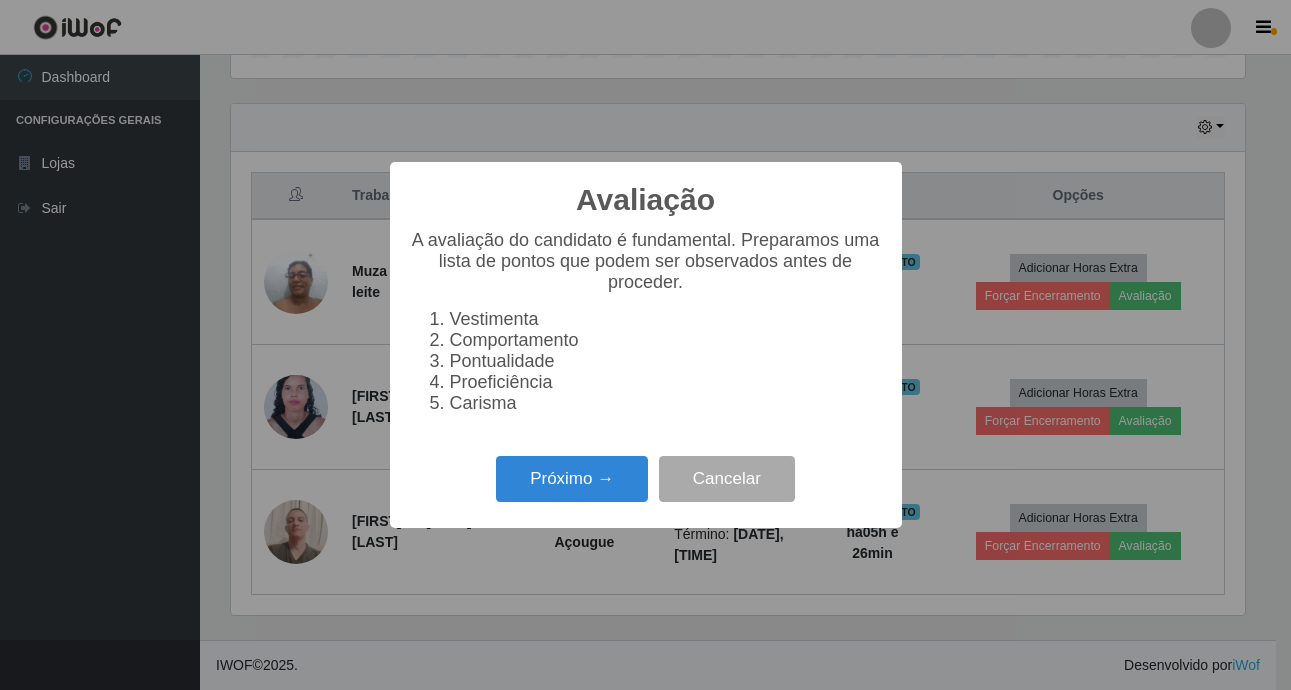 scroll, scrollTop: 999585, scrollLeft: 998981, axis: both 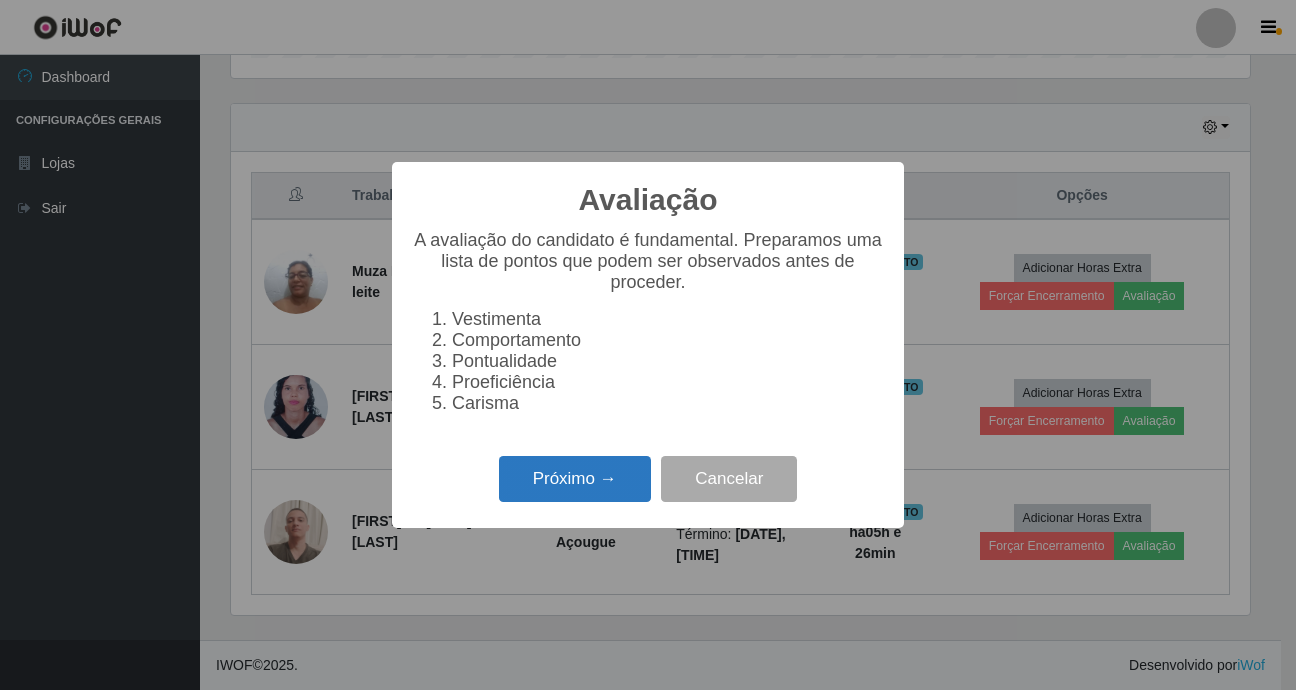 click on "Próximo →" at bounding box center [575, 479] 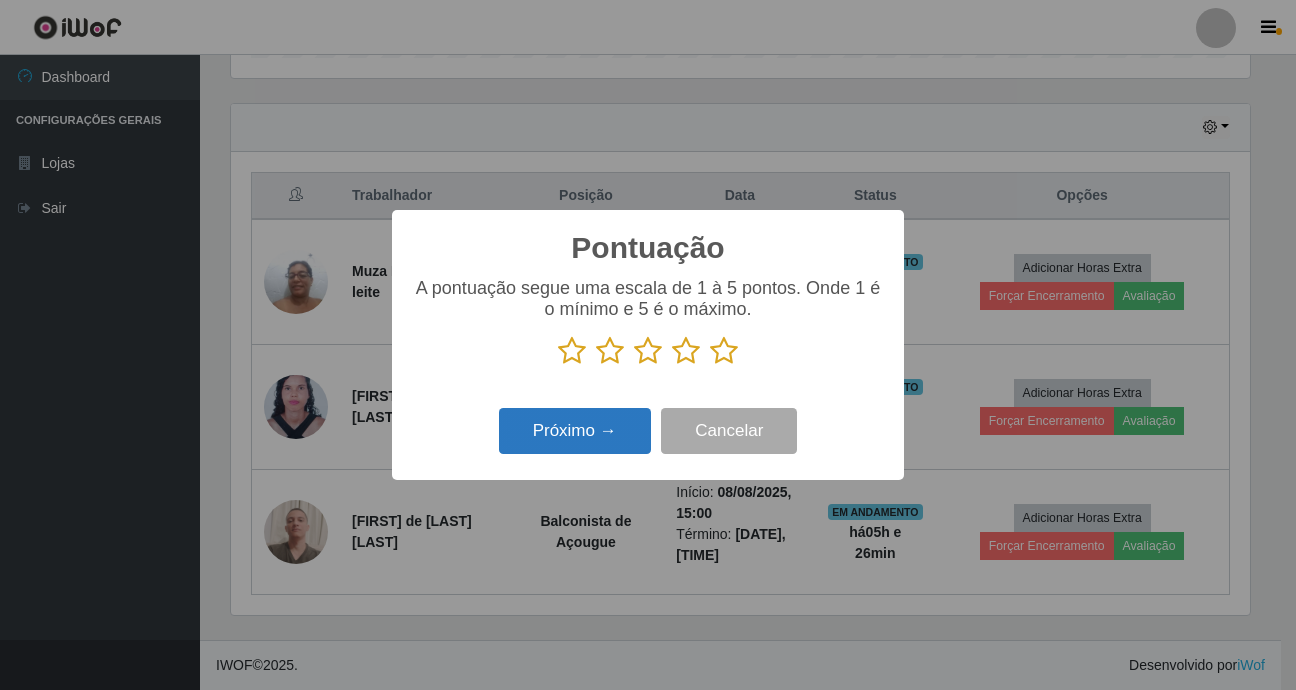 scroll, scrollTop: 999585, scrollLeft: 998981, axis: both 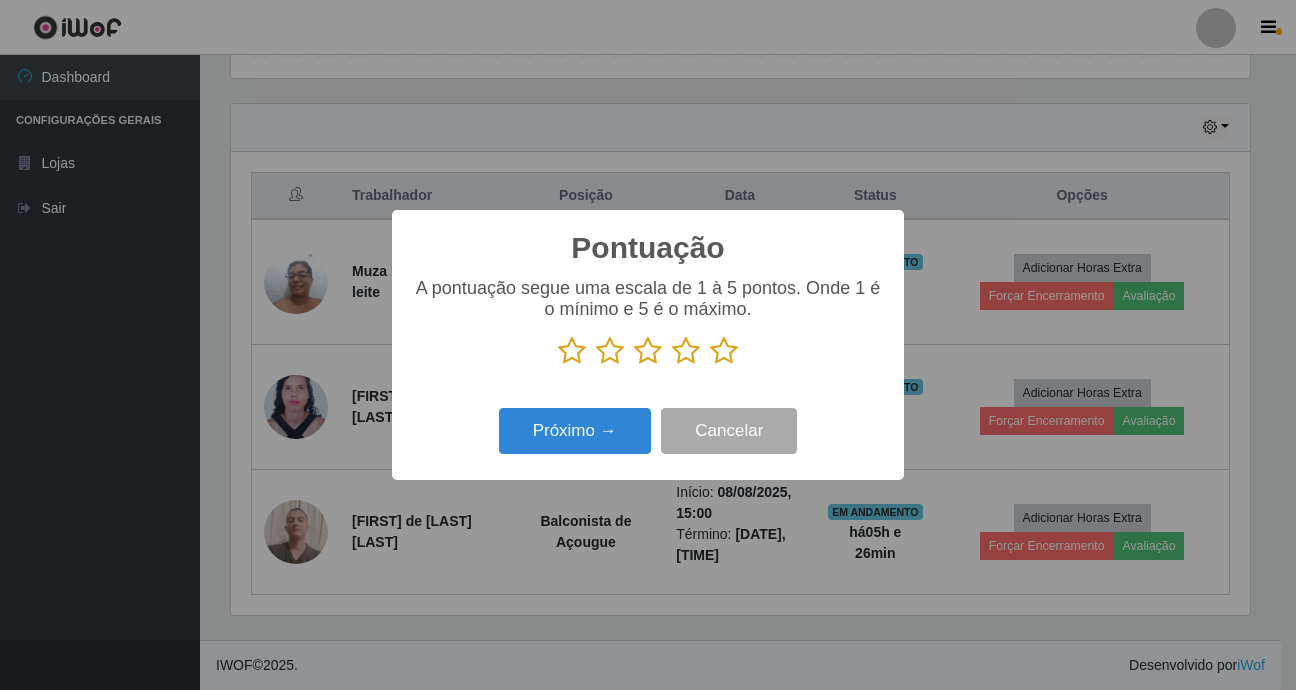 click at bounding box center (610, 351) 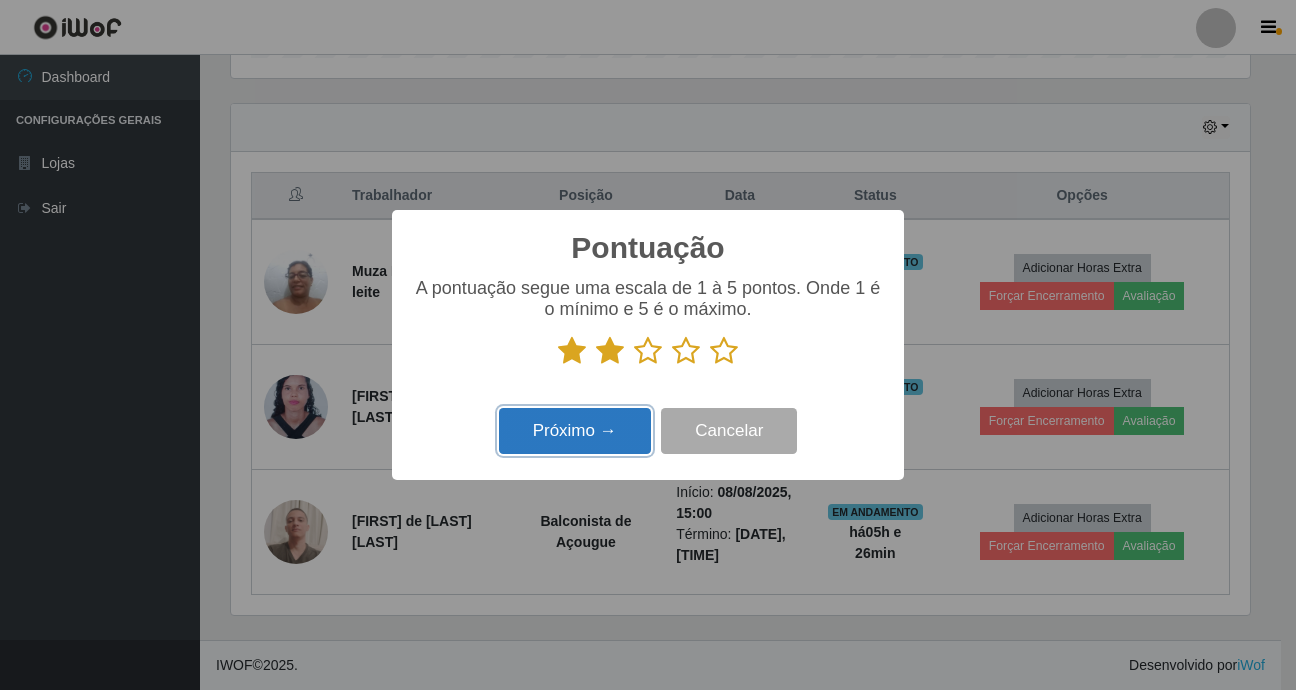 click on "Próximo →" at bounding box center [575, 431] 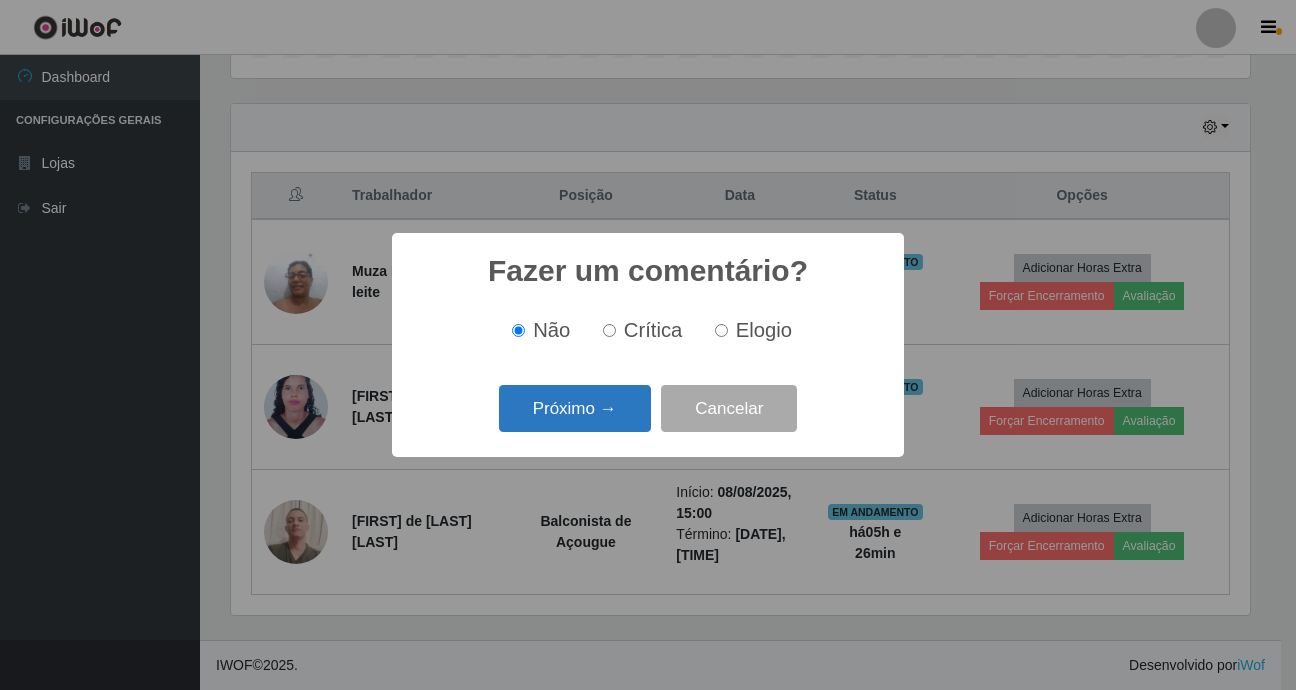 click on "Próximo →" at bounding box center [575, 408] 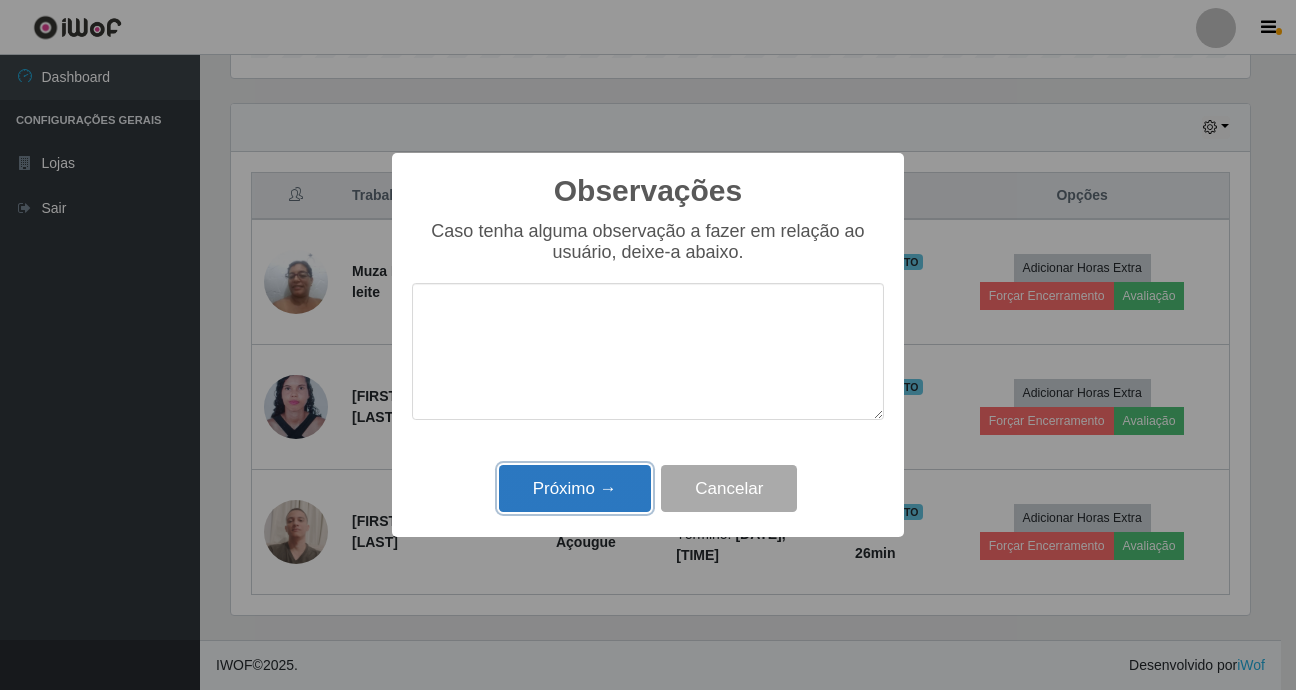 click on "Próximo →" at bounding box center (575, 488) 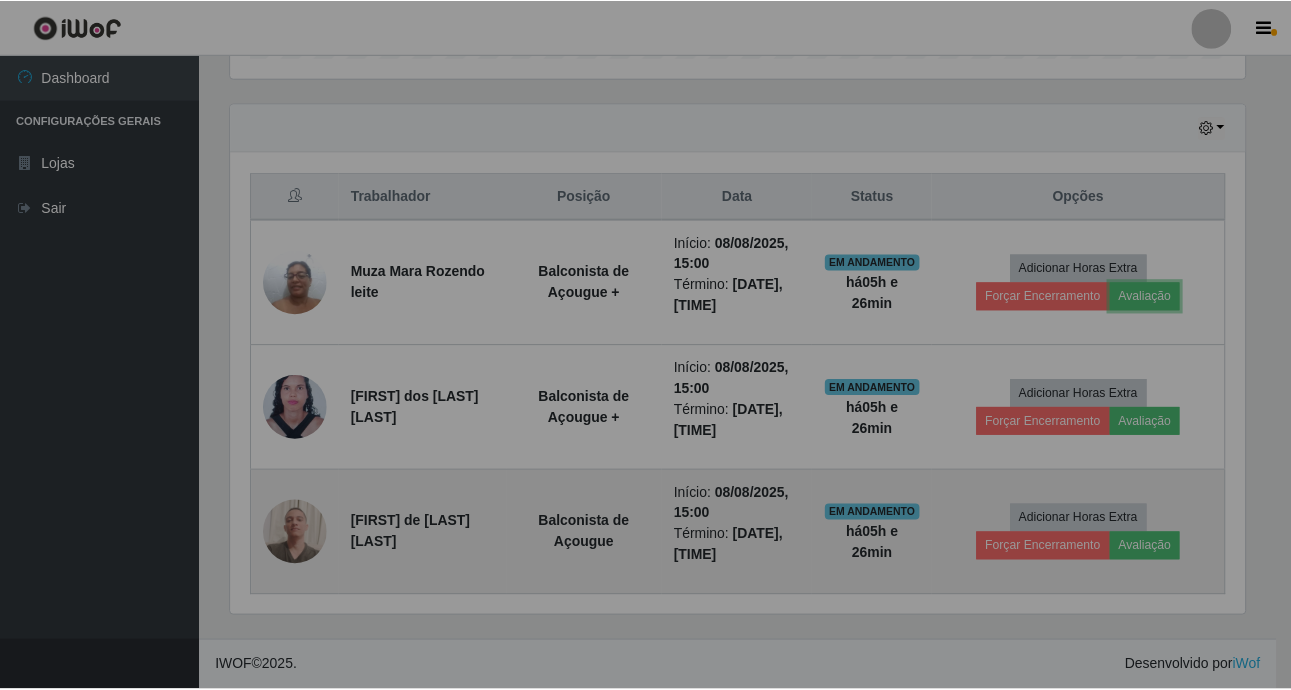 scroll, scrollTop: 999585, scrollLeft: 998971, axis: both 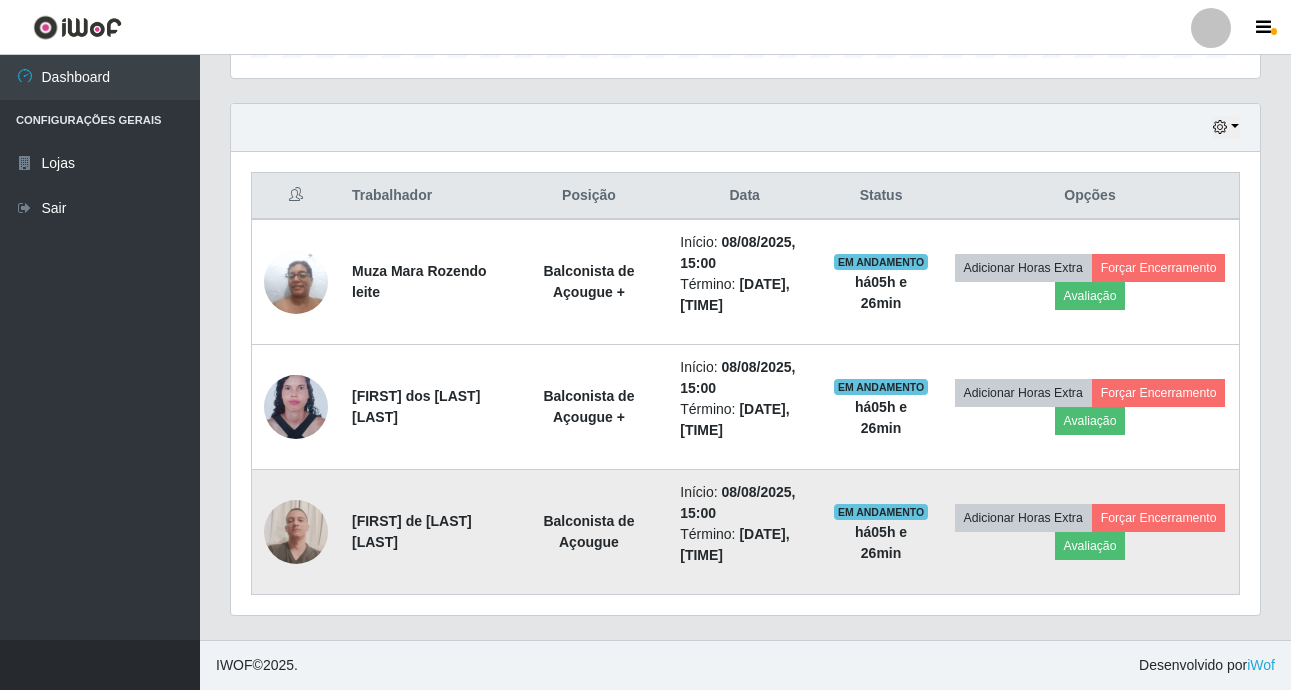 click at bounding box center [296, 532] 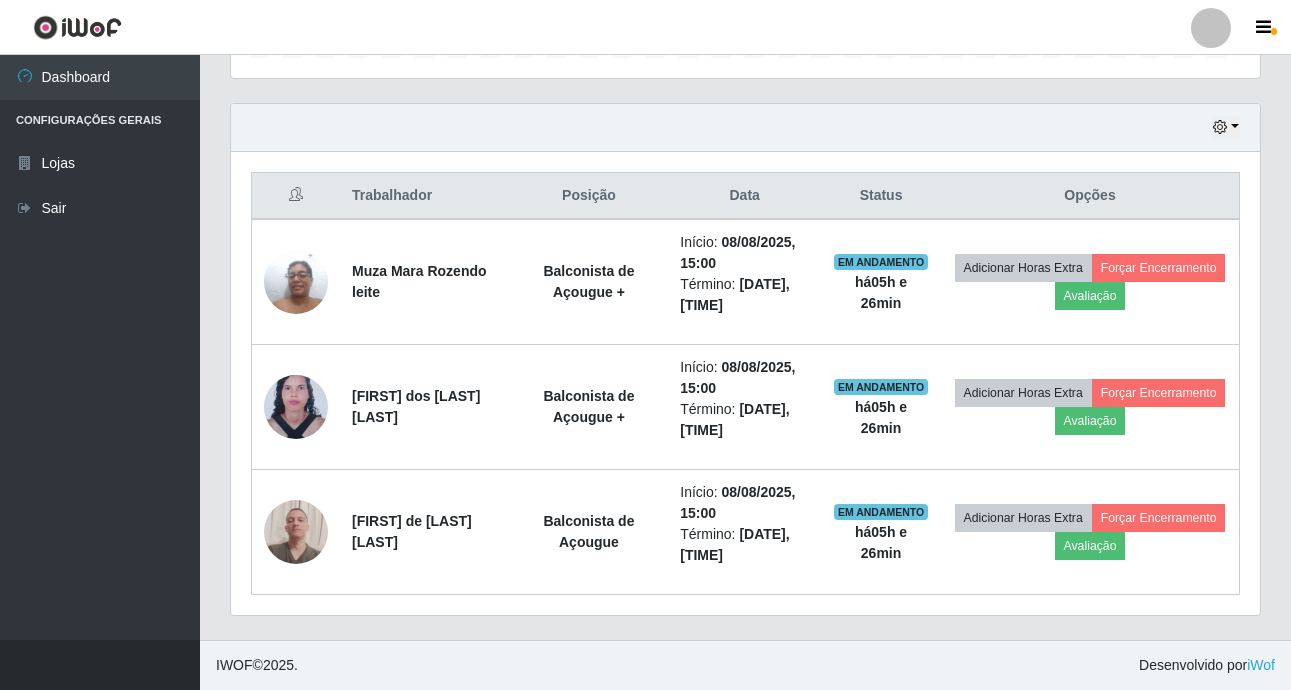 click on "Trabalhador Posição Data Status Opções Muza Mara Rozendo leite Balconista de Açougue +   Início:   [DATE], [TIME] Término:   [DATE], [TIME] EM ANDAMENTO há  05 h e   26  min   Adicionar Horas Extra Forçar Encerramento Avaliação [FIRST] dos [LAST] [LAST]  Balconista de Açougue +   Início:   [DATE], [TIME] Término:   [DATE], [TIME] EM ANDAMENTO há  05 h e   26  min   Adicionar Horas Extra Forçar Encerramento Avaliação [FIRST] de [LAST] [LAST] Balconista de Açougue    Início:   [DATE], [TIME] Término:   [DATE], [TIME] EM ANDAMENTO há  05 h e   26  min   Adicionar Horas Extra Forçar Encerramento Avaliação" at bounding box center [745, 383] 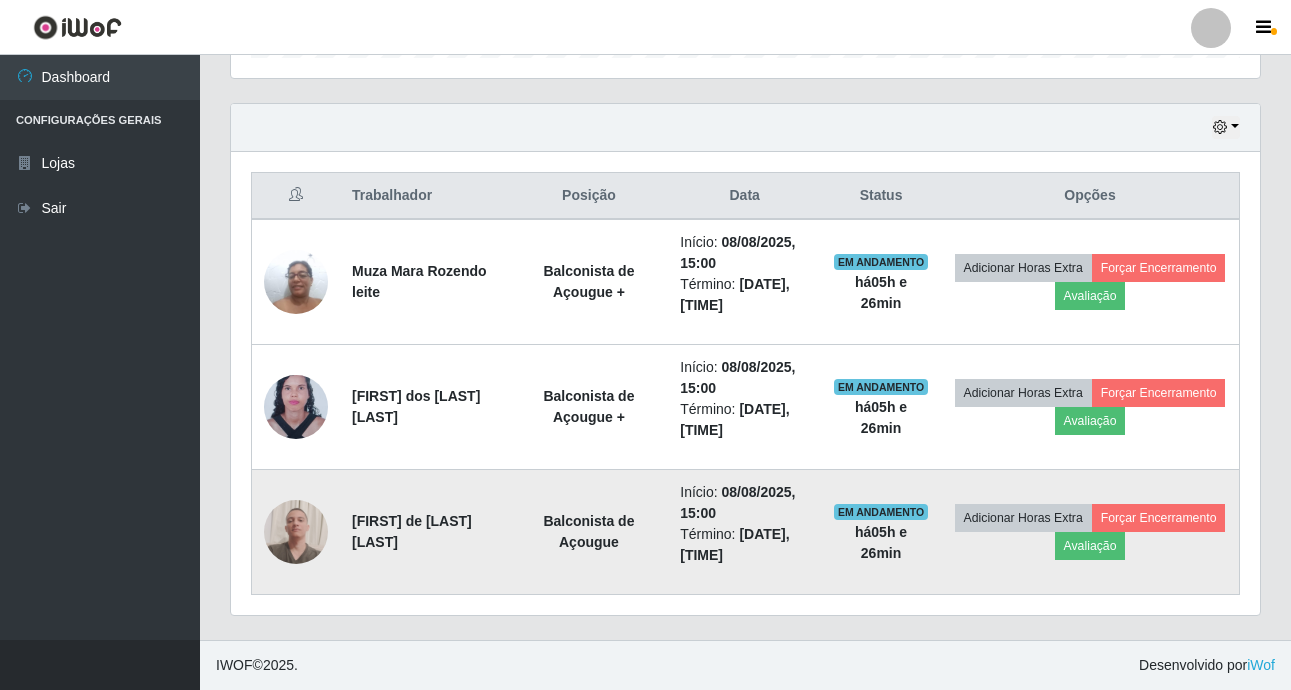 click at bounding box center [296, 532] 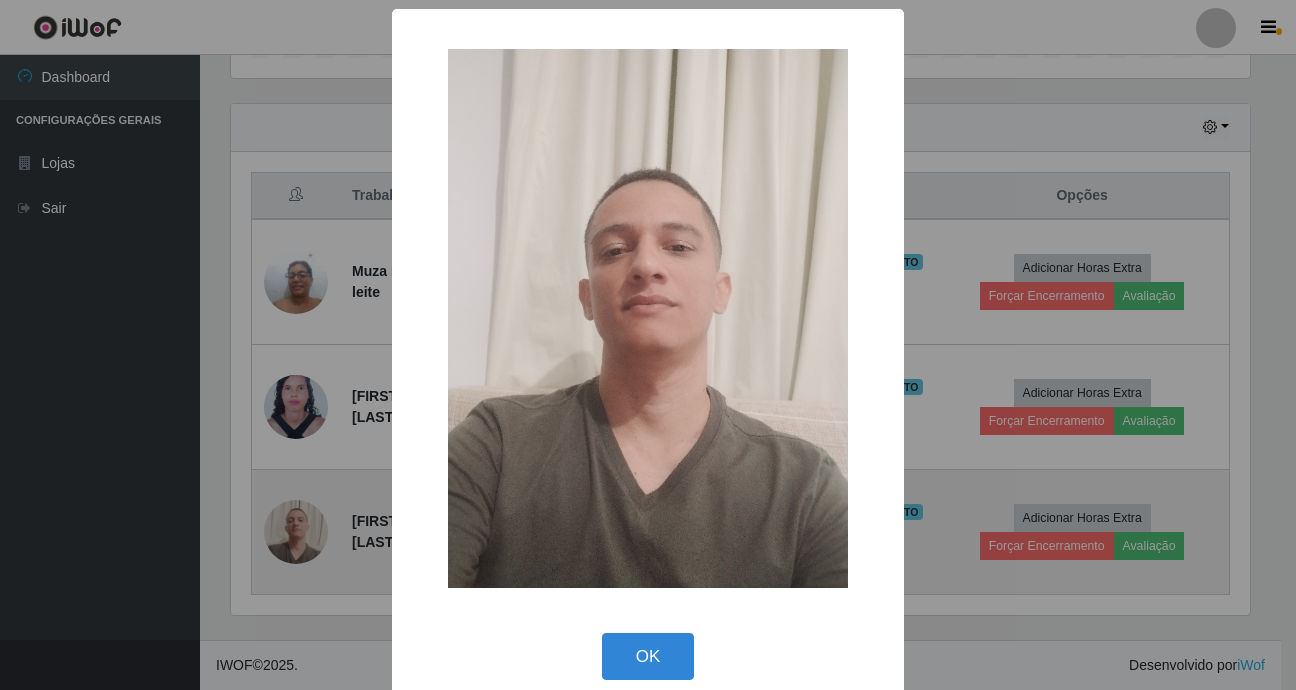 scroll, scrollTop: 999585, scrollLeft: 998981, axis: both 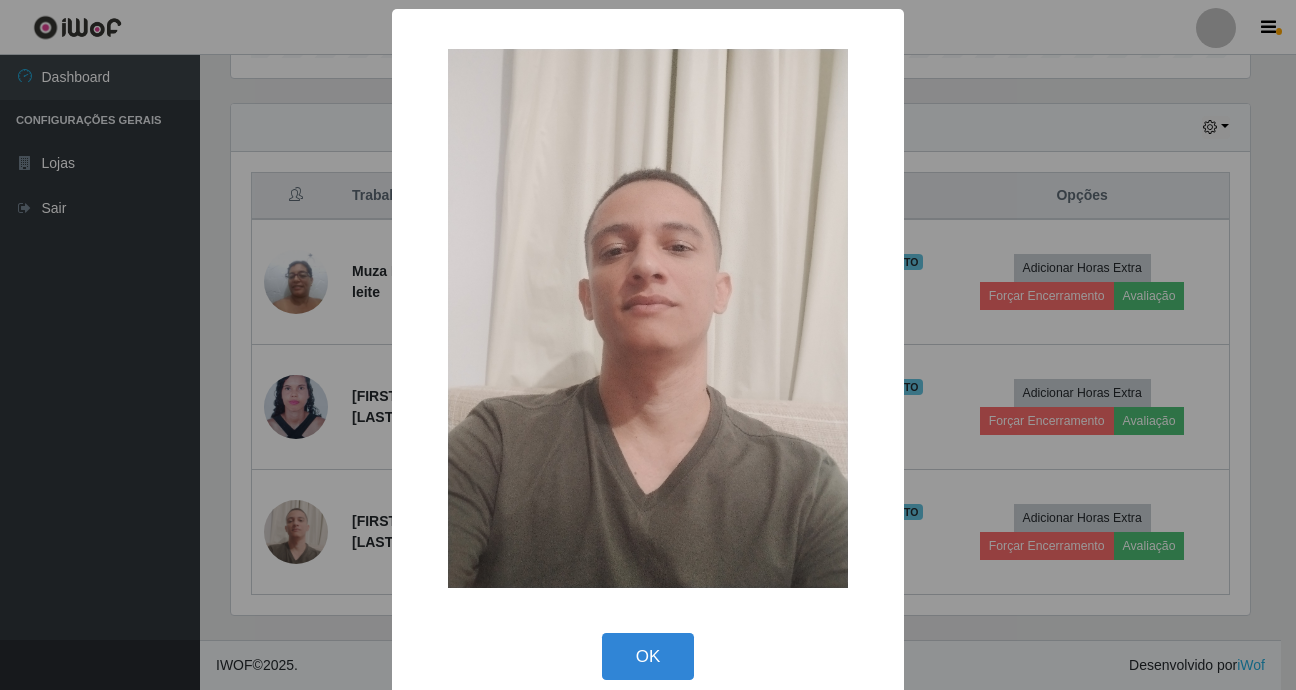drag, startPoint x: 623, startPoint y: 668, endPoint x: 825, endPoint y: 689, distance: 203.08865 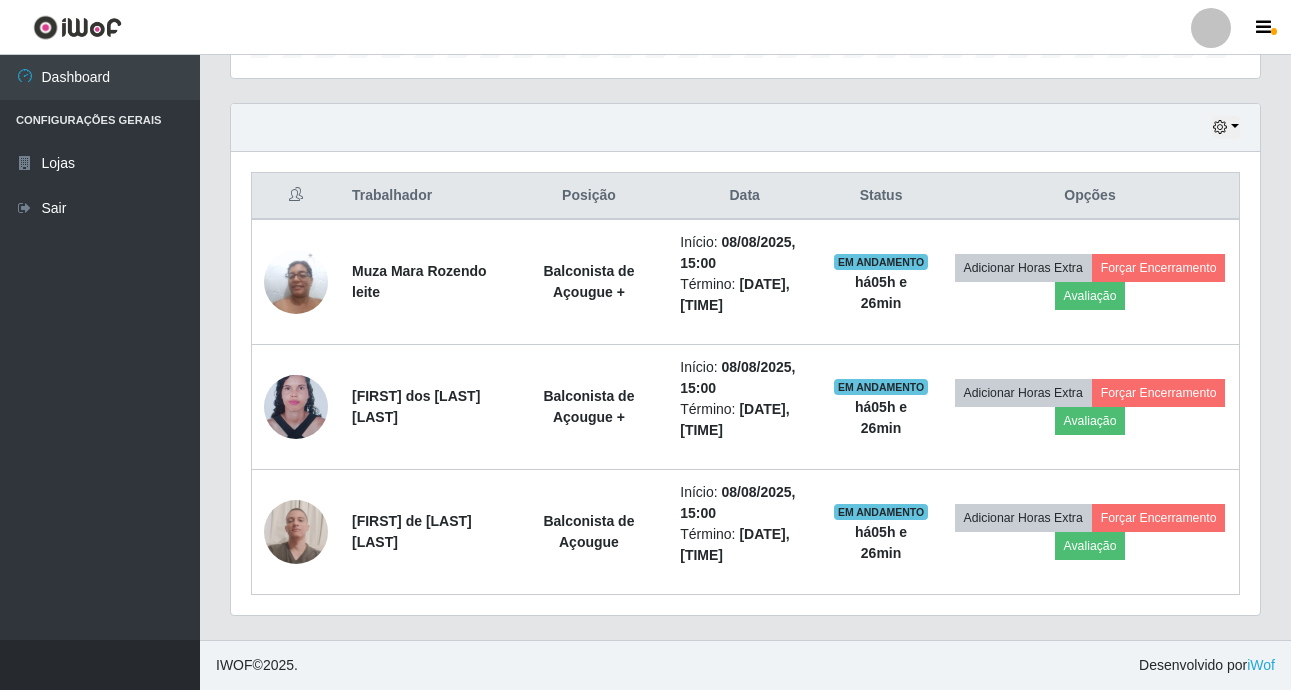 scroll, scrollTop: 999585, scrollLeft: 998971, axis: both 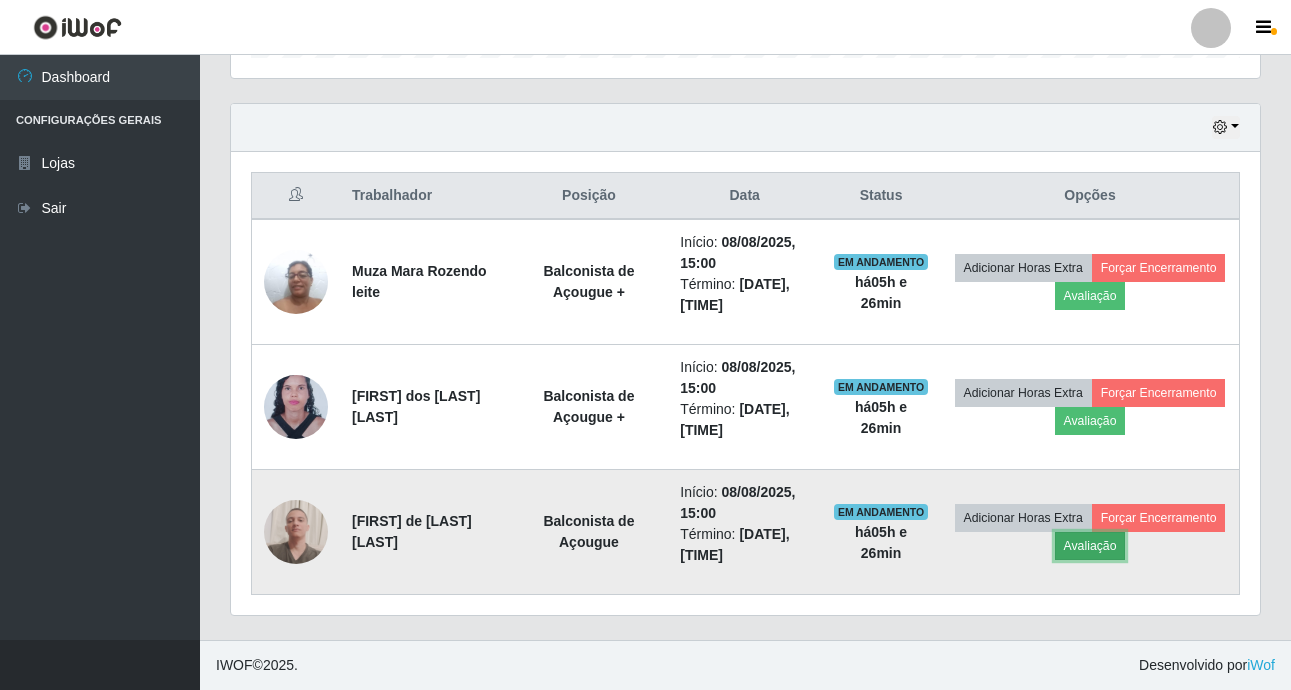 click on "Avaliação" at bounding box center [1090, 546] 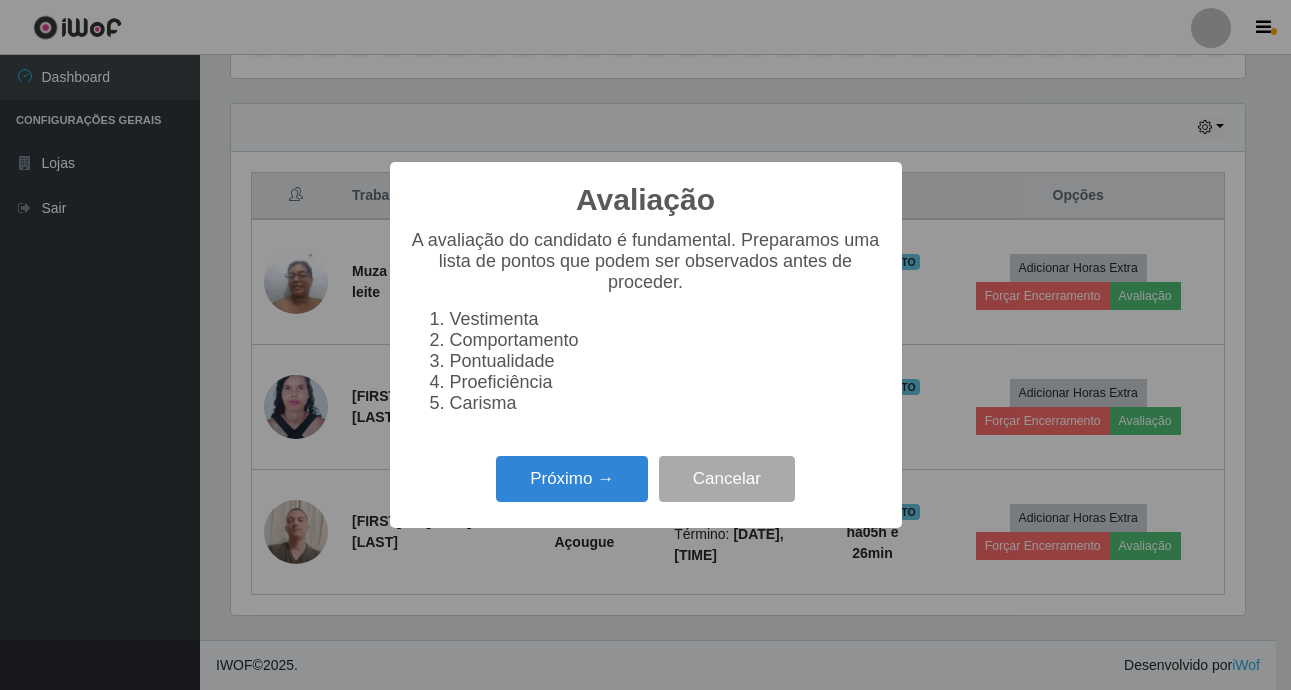scroll, scrollTop: 999585, scrollLeft: 998981, axis: both 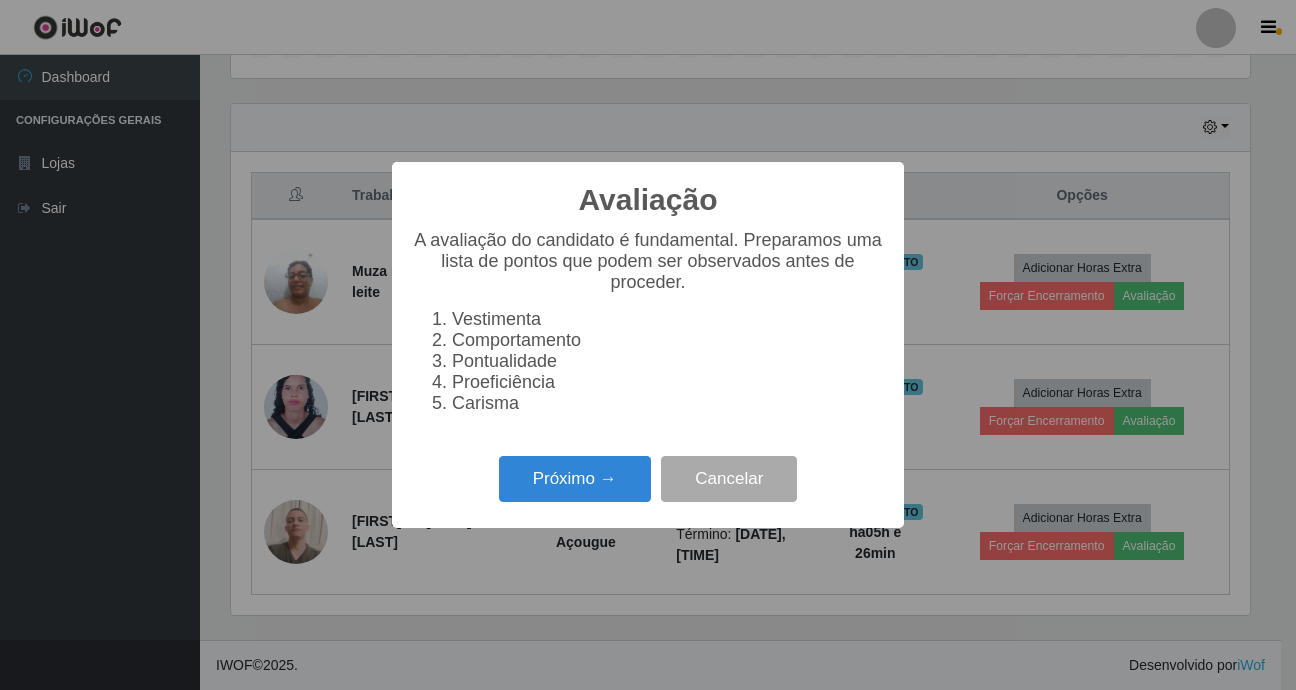 click on "Próximo → Cancelar" at bounding box center [648, 478] 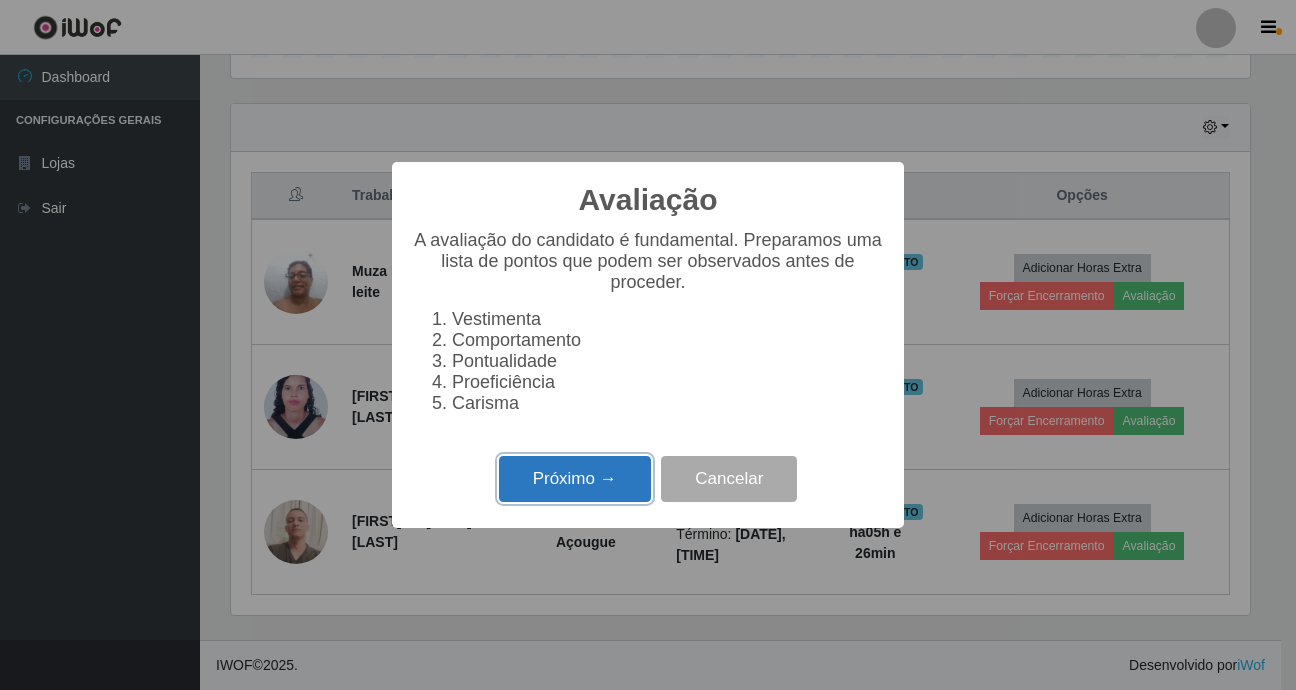 click on "Próximo →" at bounding box center [575, 479] 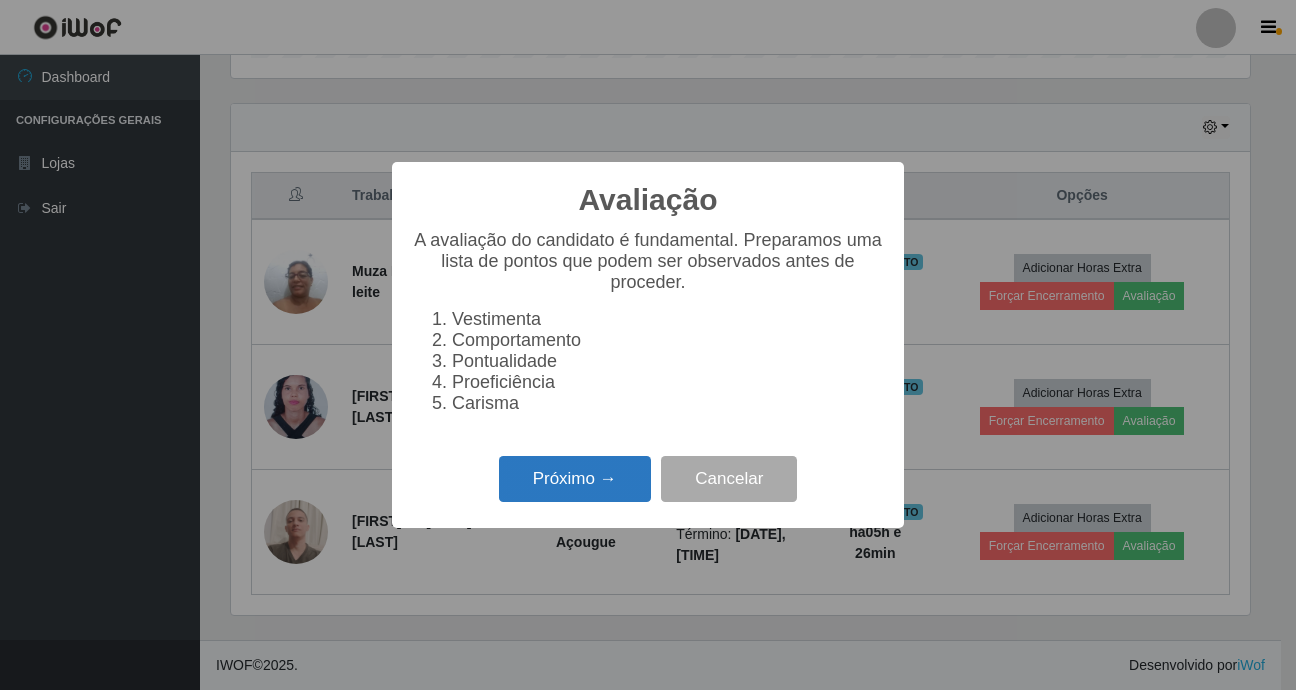 scroll, scrollTop: 999585, scrollLeft: 998981, axis: both 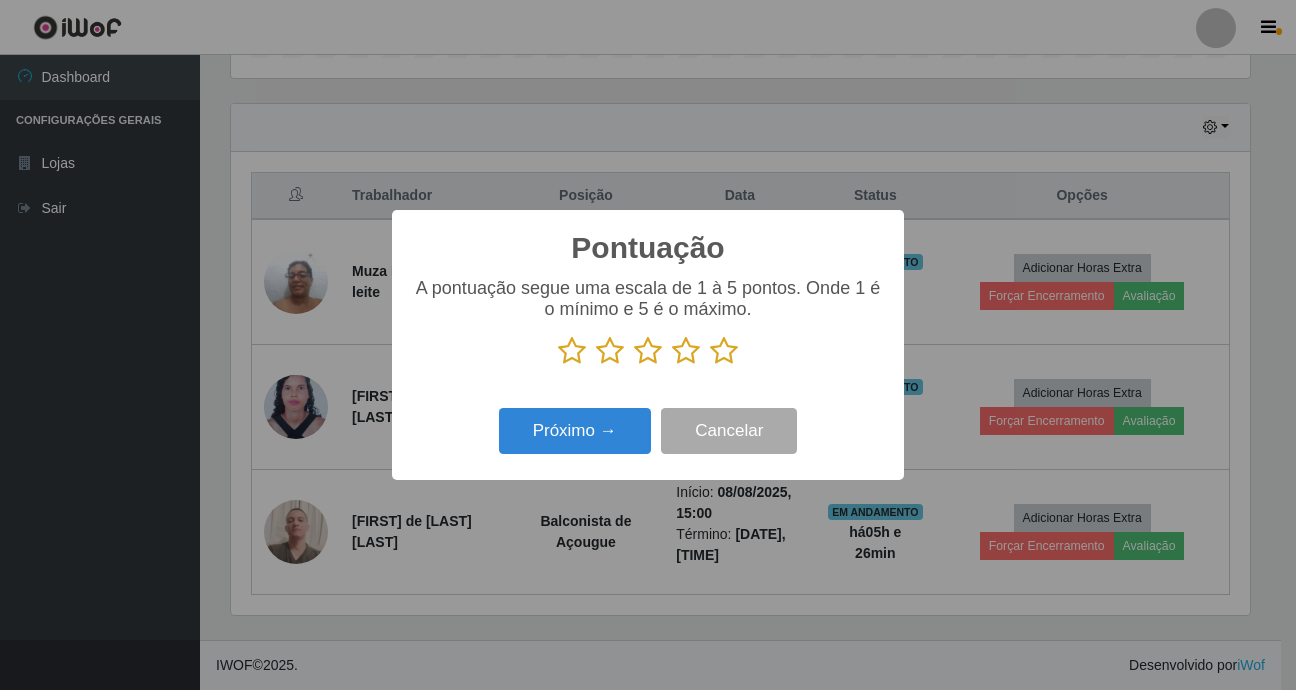 click on "A pontuação segue uma escala de 1 à 5 pontos.
Onde 1 é o mínimo e 5 é o máximo." at bounding box center [648, 322] 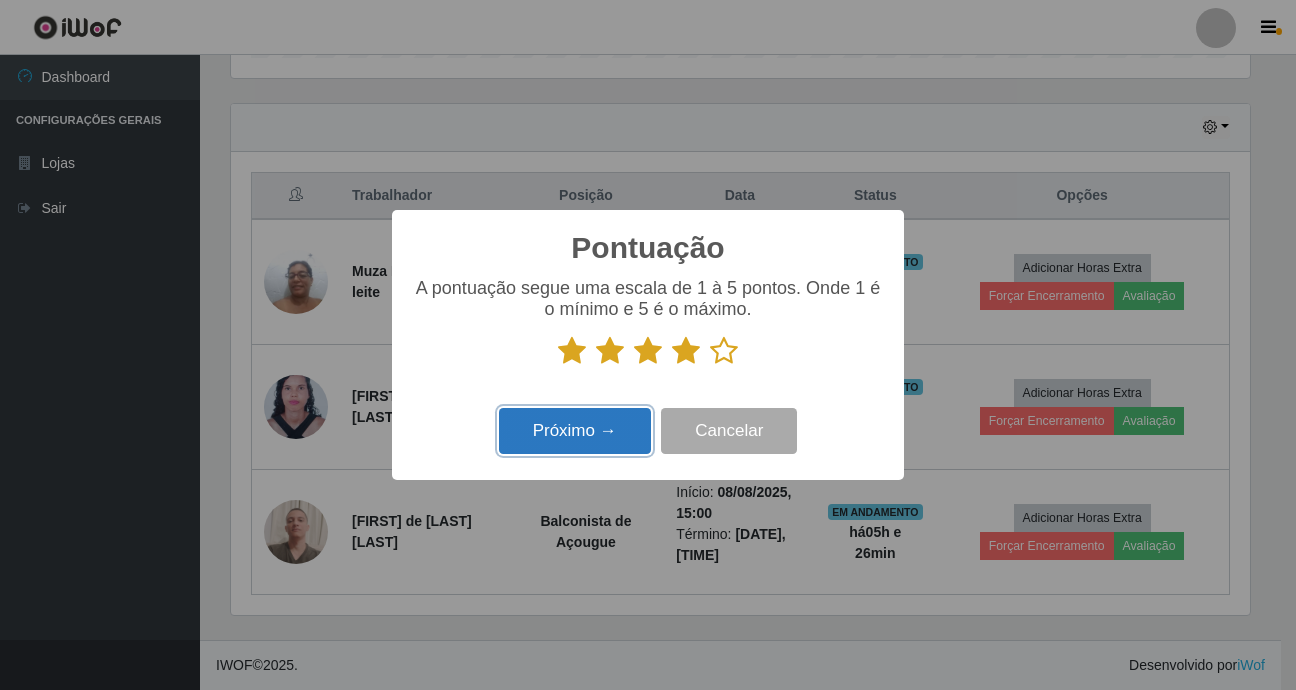 click on "Próximo →" at bounding box center [575, 431] 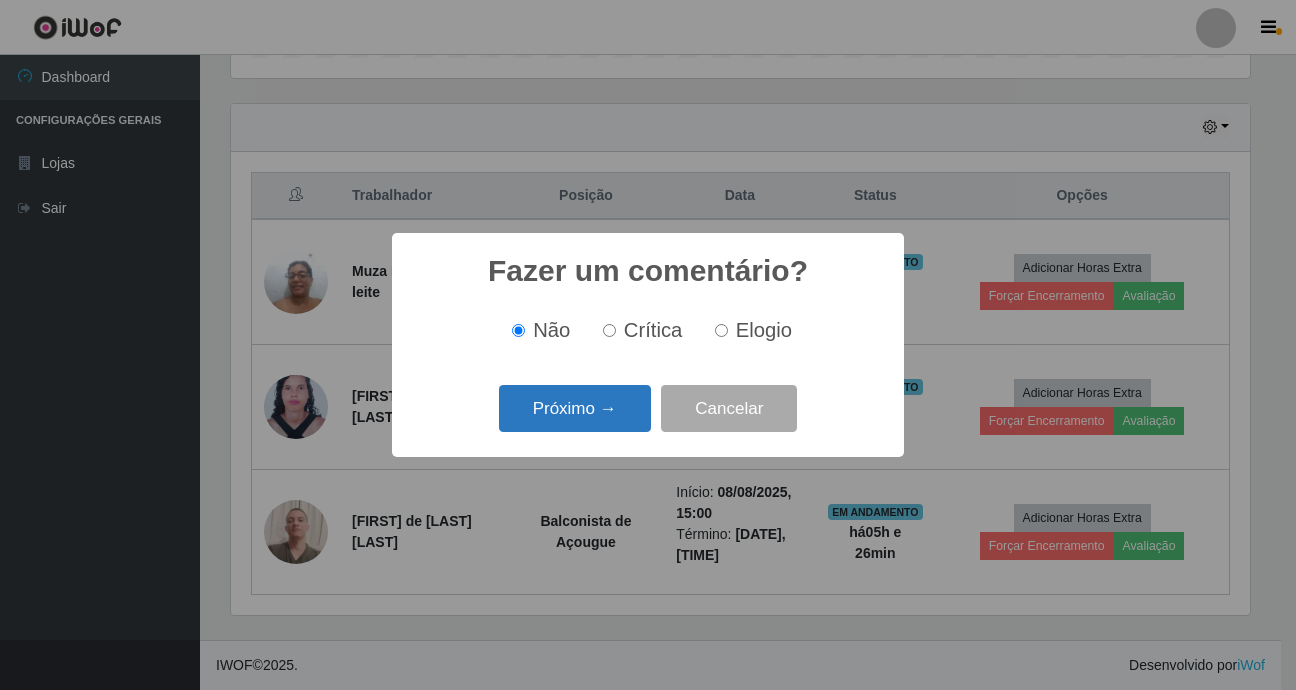 click on "Próximo →" at bounding box center (575, 408) 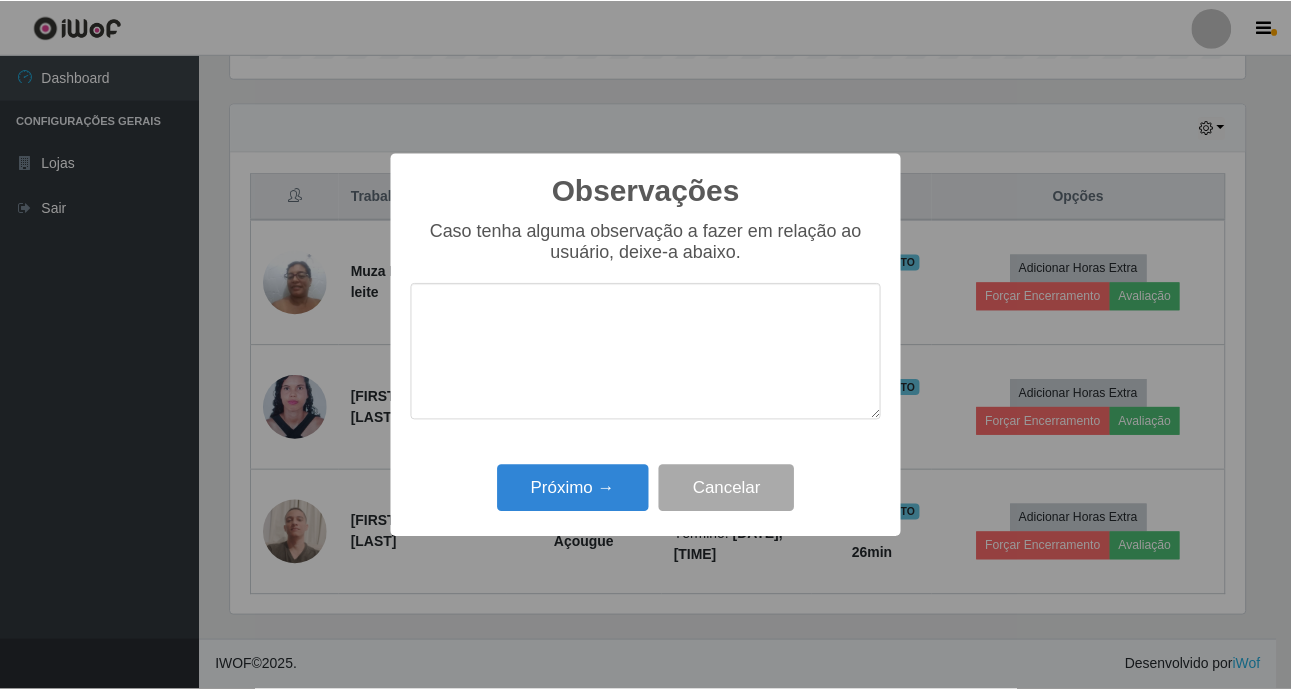 scroll, scrollTop: 999585, scrollLeft: 998981, axis: both 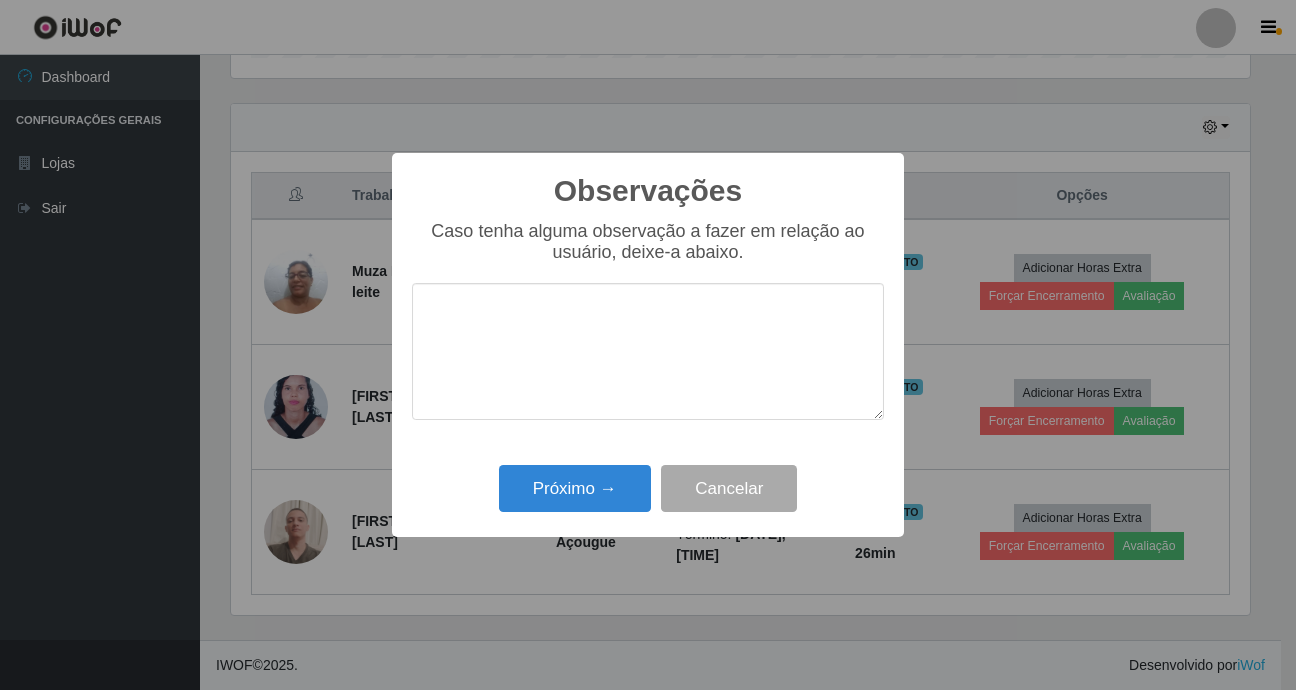 click on "Observações × Caso tenha alguma observação a fazer em relação ao usuário, deixe-a abaixo. Próximo → Cancelar" at bounding box center [648, 345] 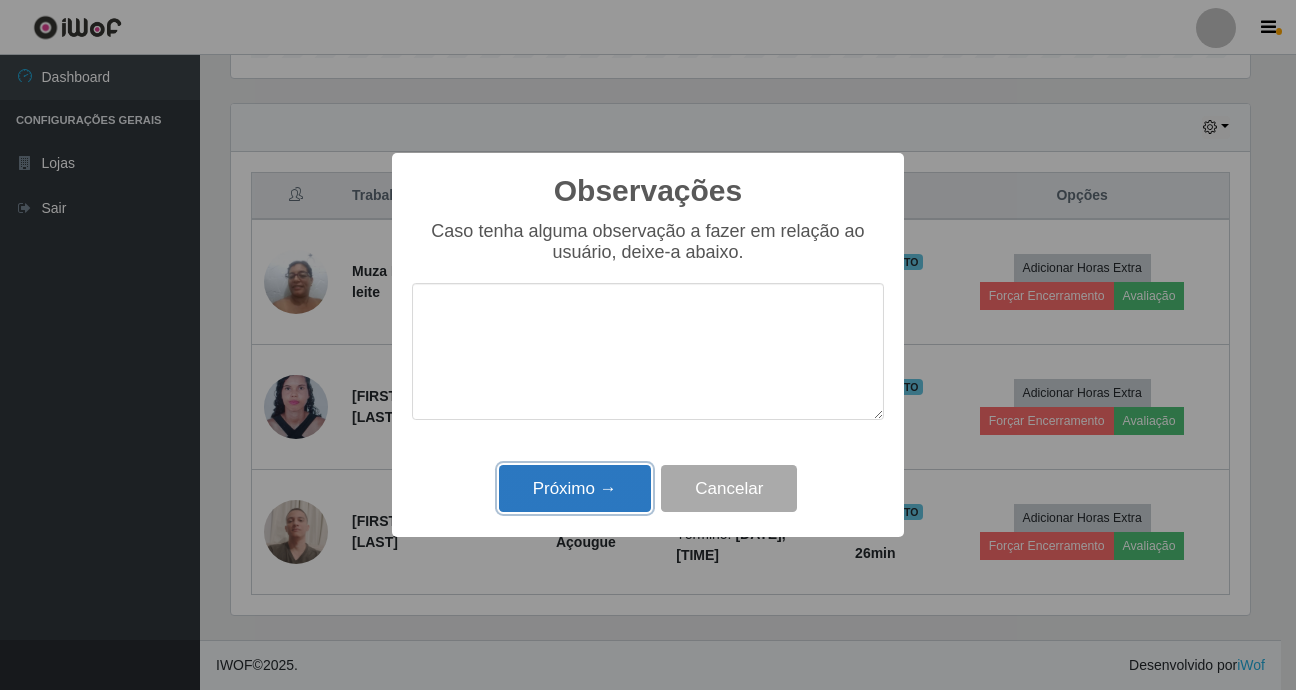 click on "Próximo →" at bounding box center (575, 488) 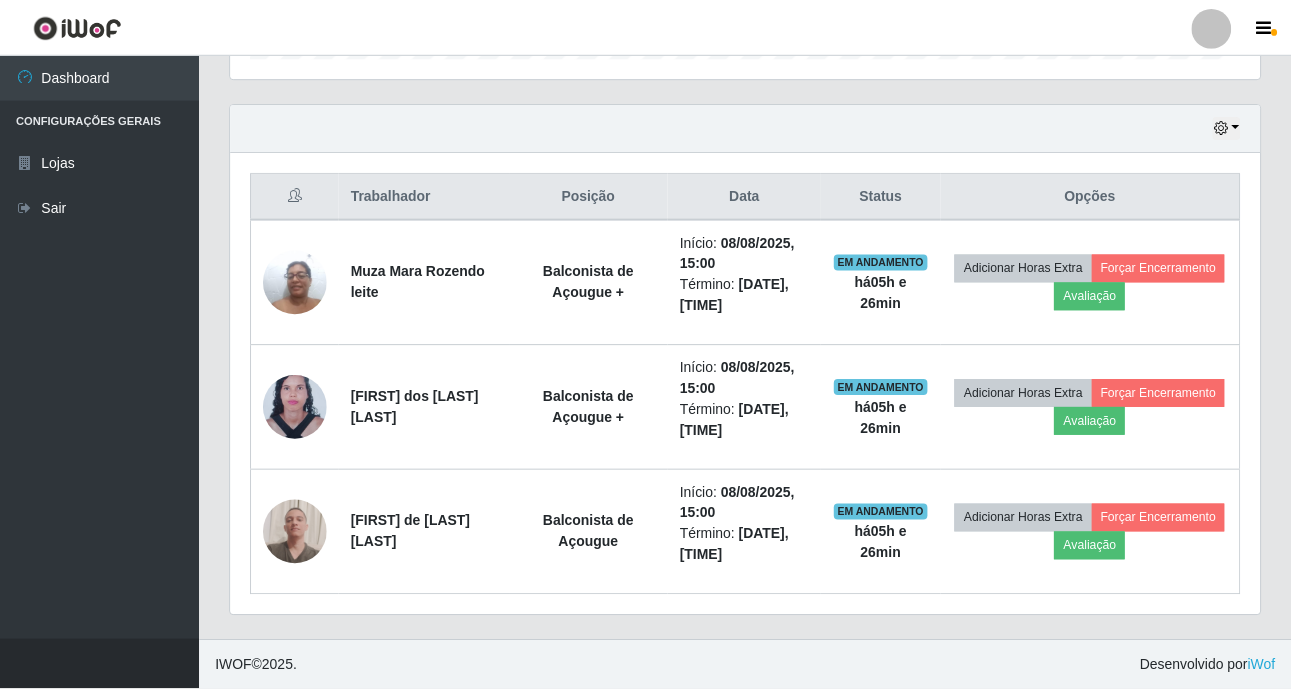scroll, scrollTop: 999585, scrollLeft: 998971, axis: both 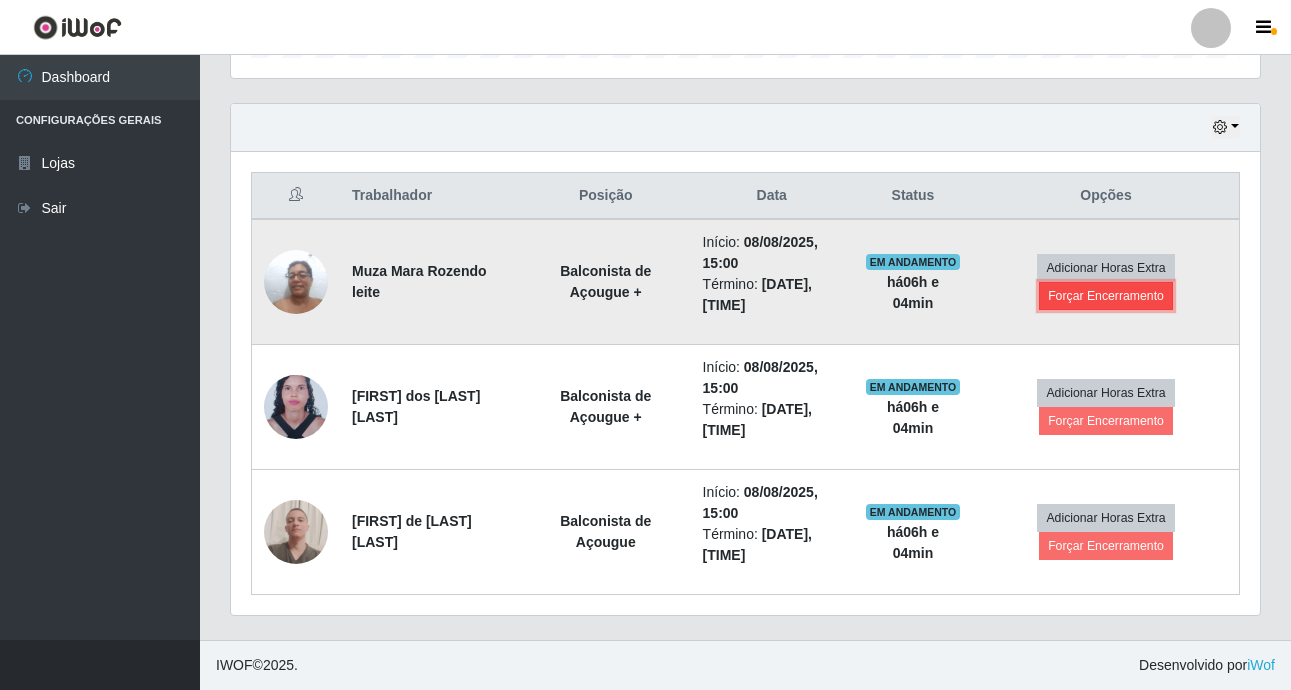 click on "Forçar Encerramento" at bounding box center (1106, 296) 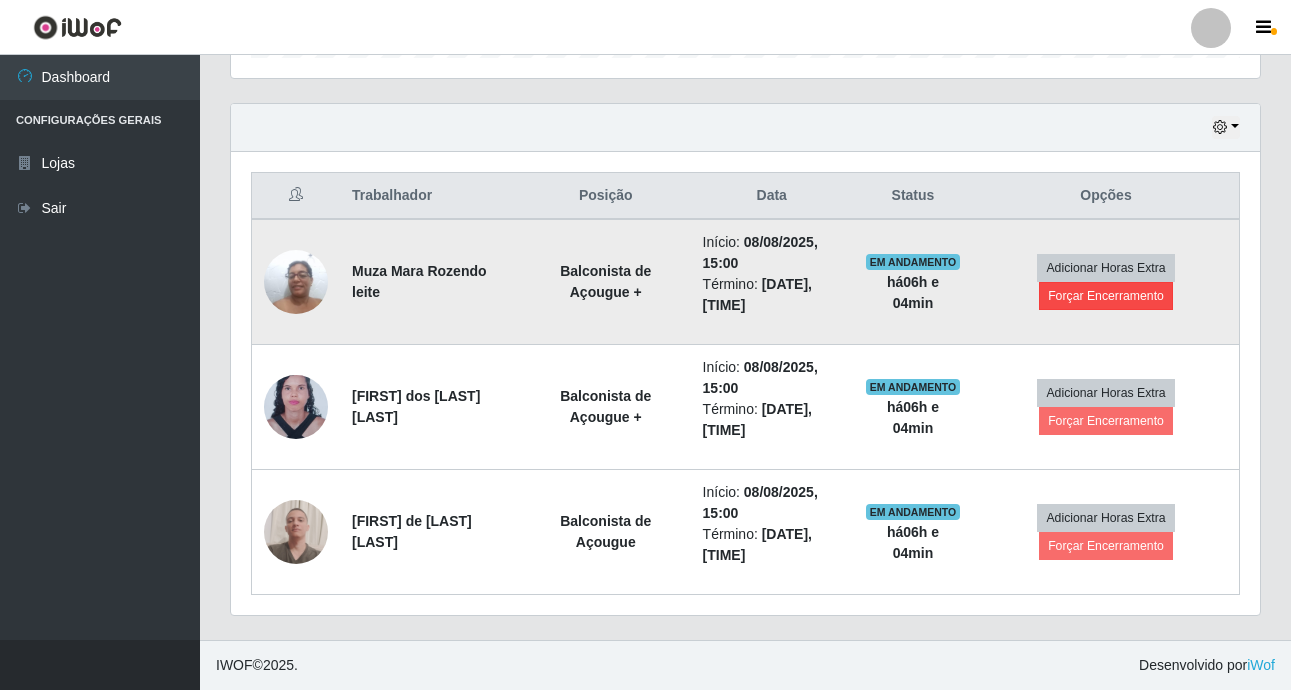 scroll, scrollTop: 999585, scrollLeft: 998981, axis: both 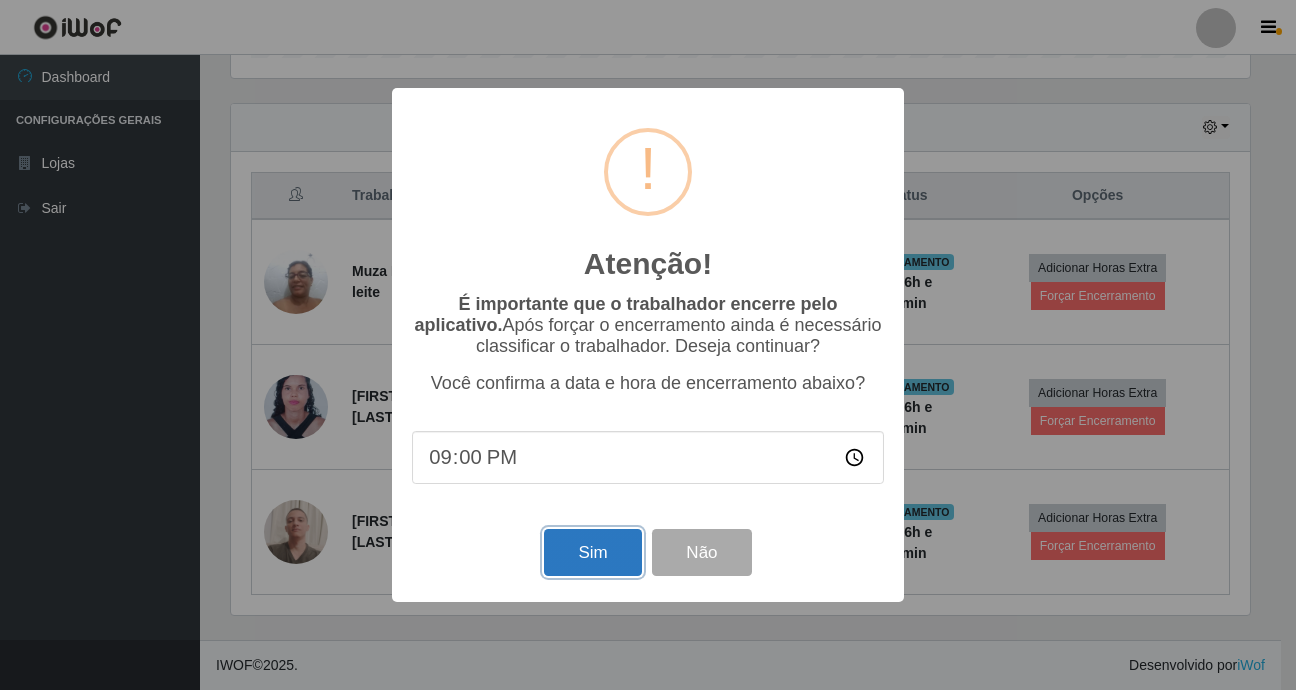 click on "Sim" at bounding box center [592, 552] 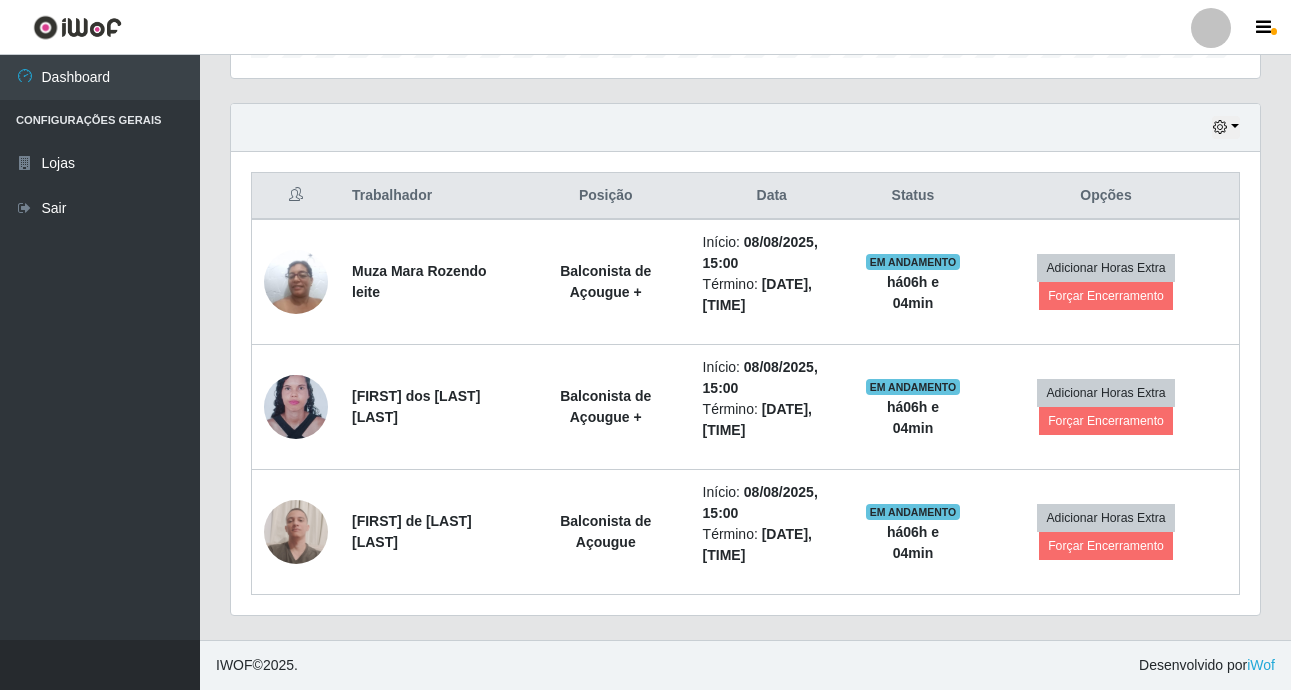 scroll, scrollTop: 999585, scrollLeft: 998971, axis: both 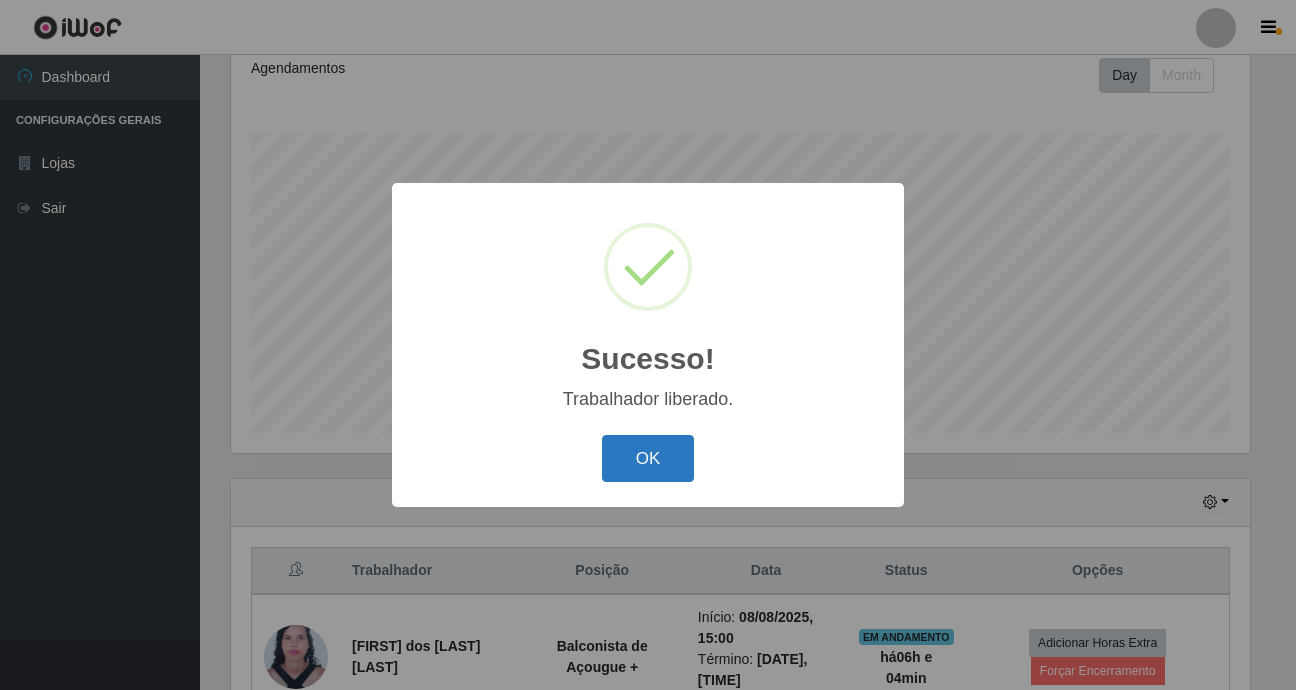 drag, startPoint x: 618, startPoint y: 470, endPoint x: 618, endPoint y: 482, distance: 12 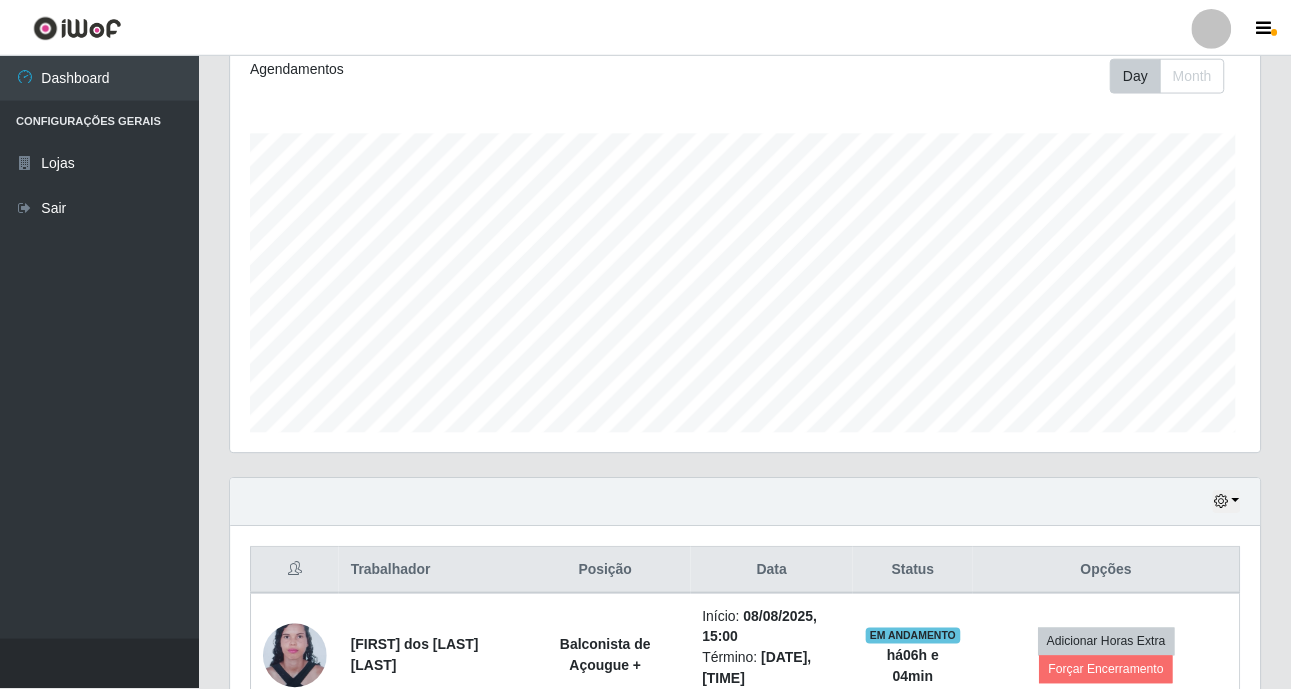 scroll, scrollTop: 999585, scrollLeft: 998971, axis: both 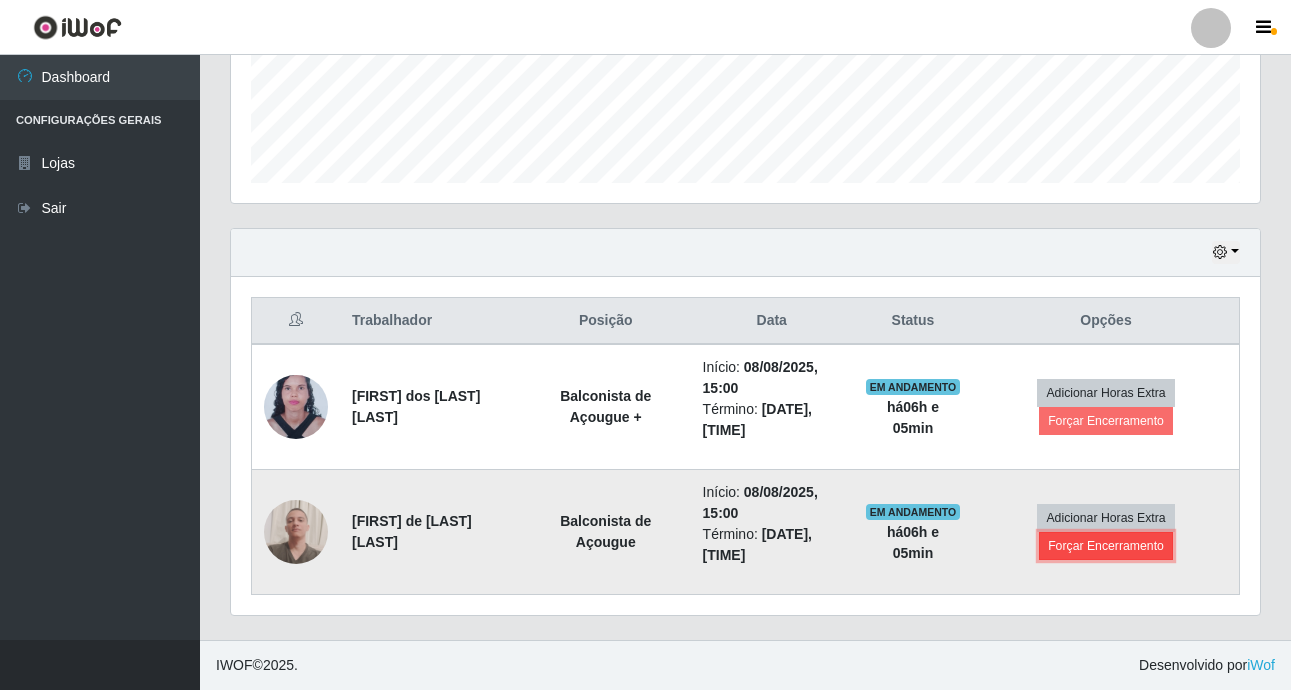 click on "Forçar Encerramento" at bounding box center [1106, 546] 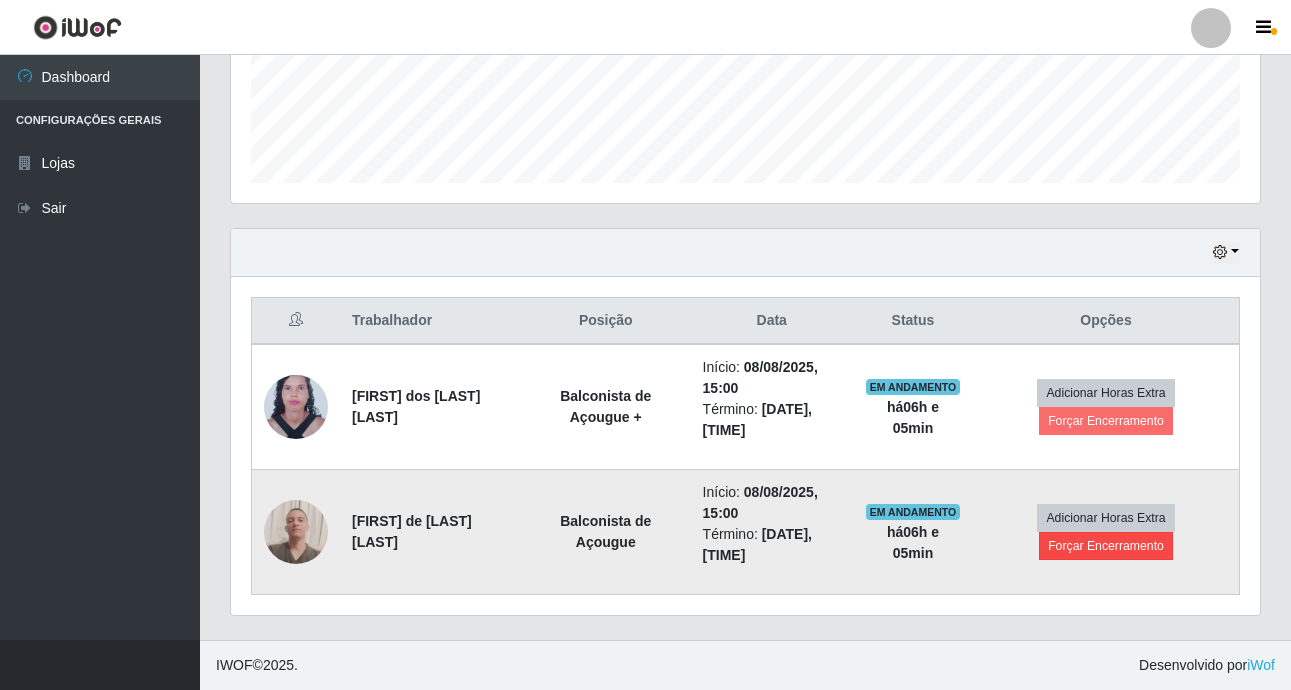 scroll, scrollTop: 999585, scrollLeft: 998981, axis: both 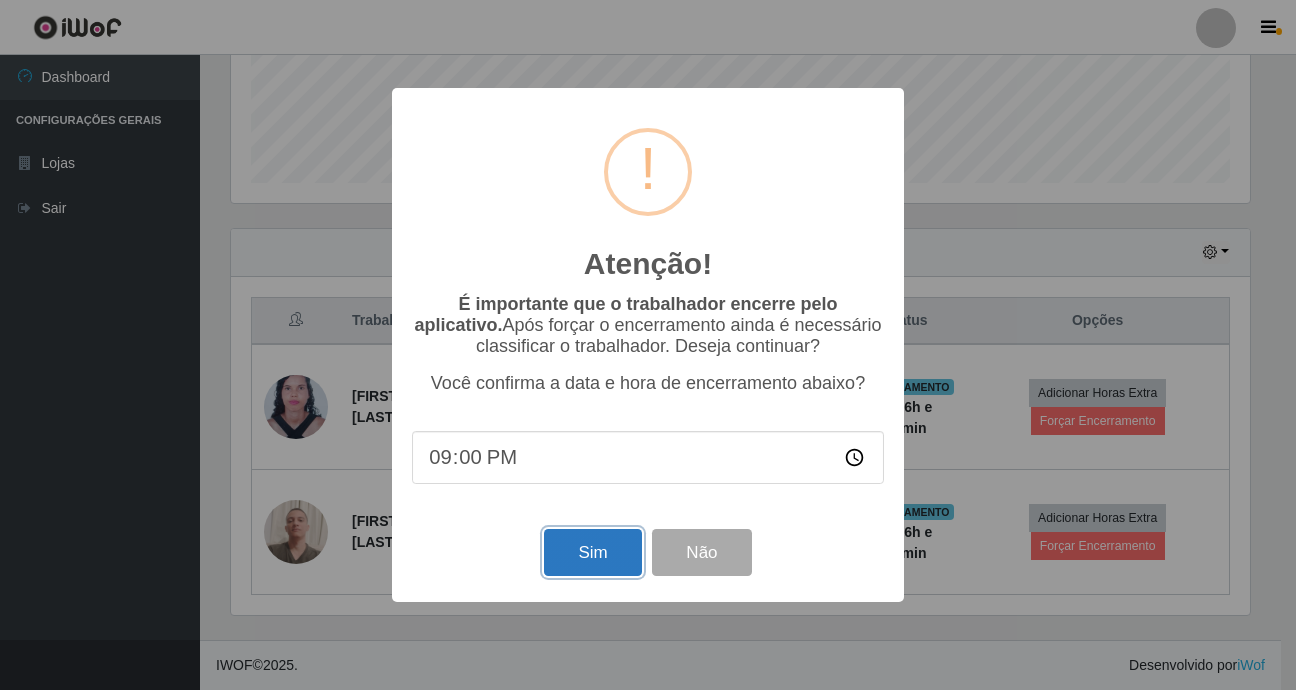 click on "Sim" at bounding box center (592, 552) 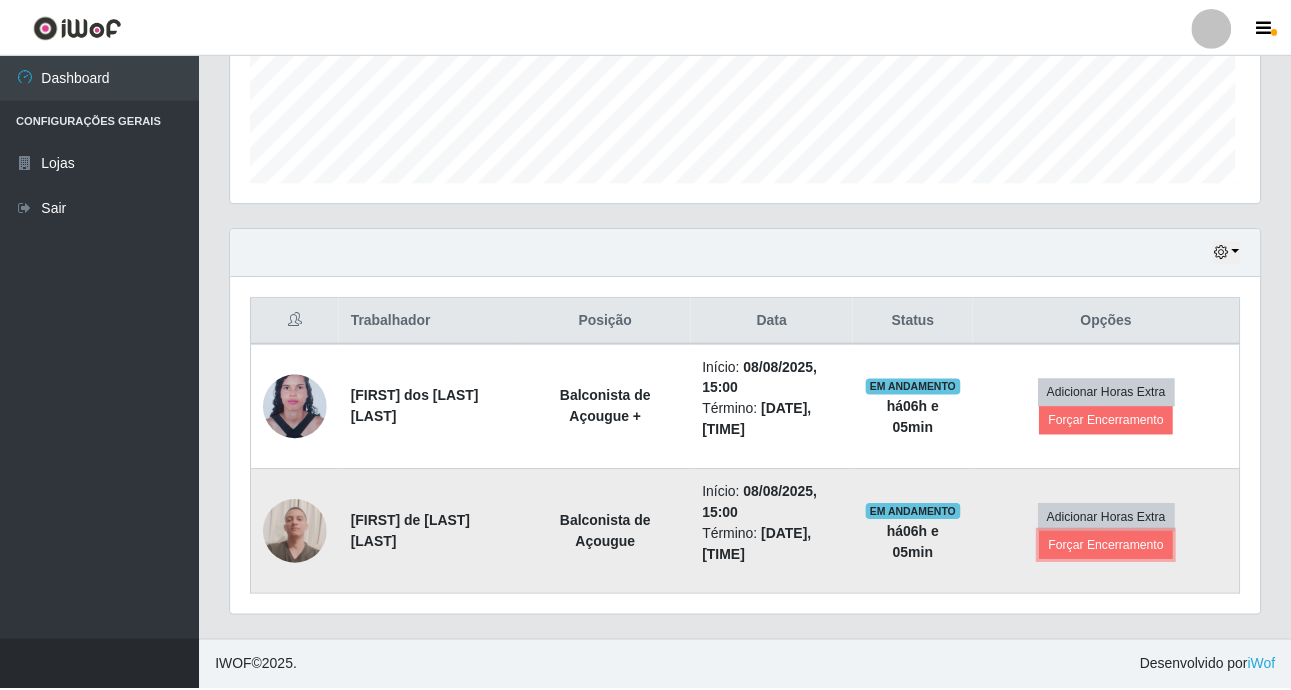 scroll, scrollTop: 999585, scrollLeft: 998971, axis: both 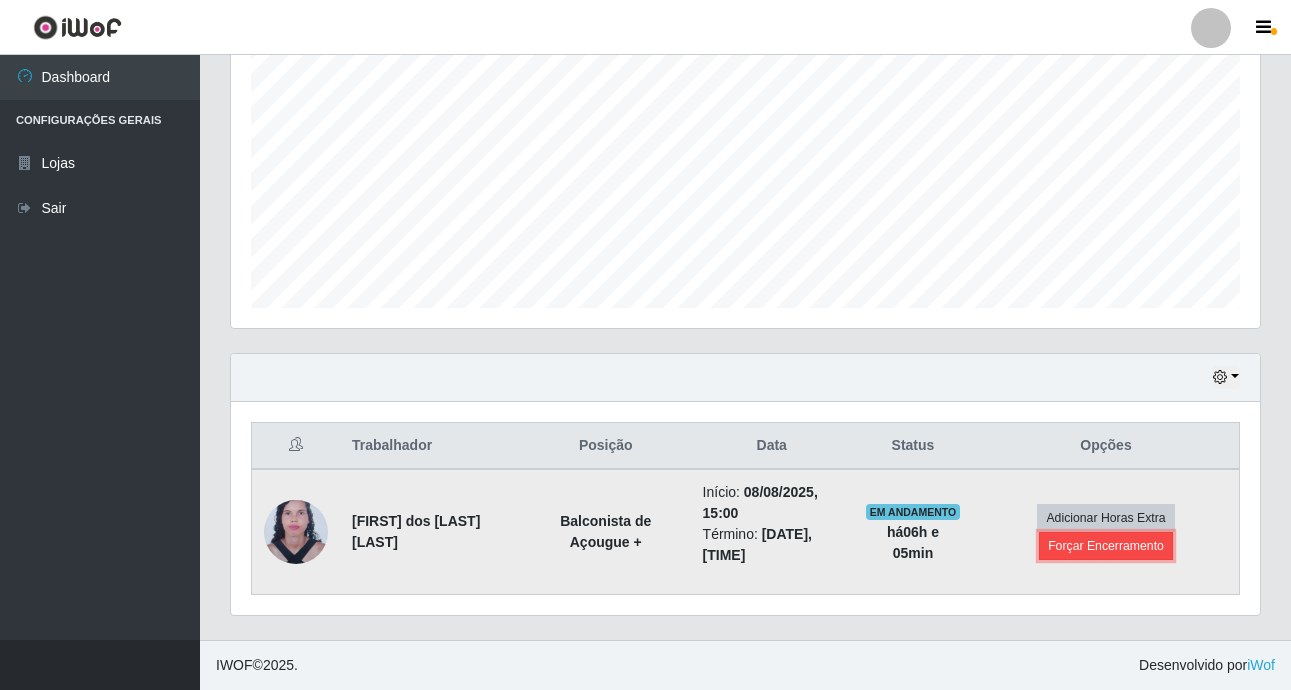 click on "Forçar Encerramento" at bounding box center [1106, 546] 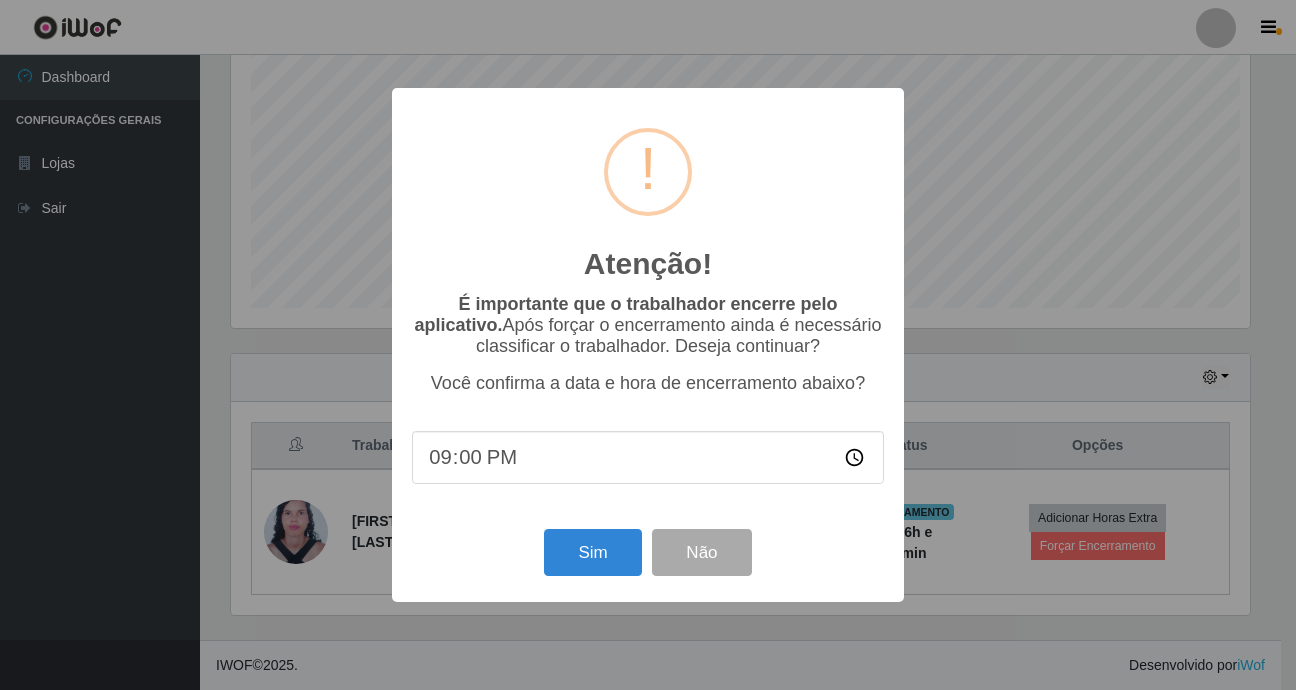 scroll, scrollTop: 999585, scrollLeft: 998981, axis: both 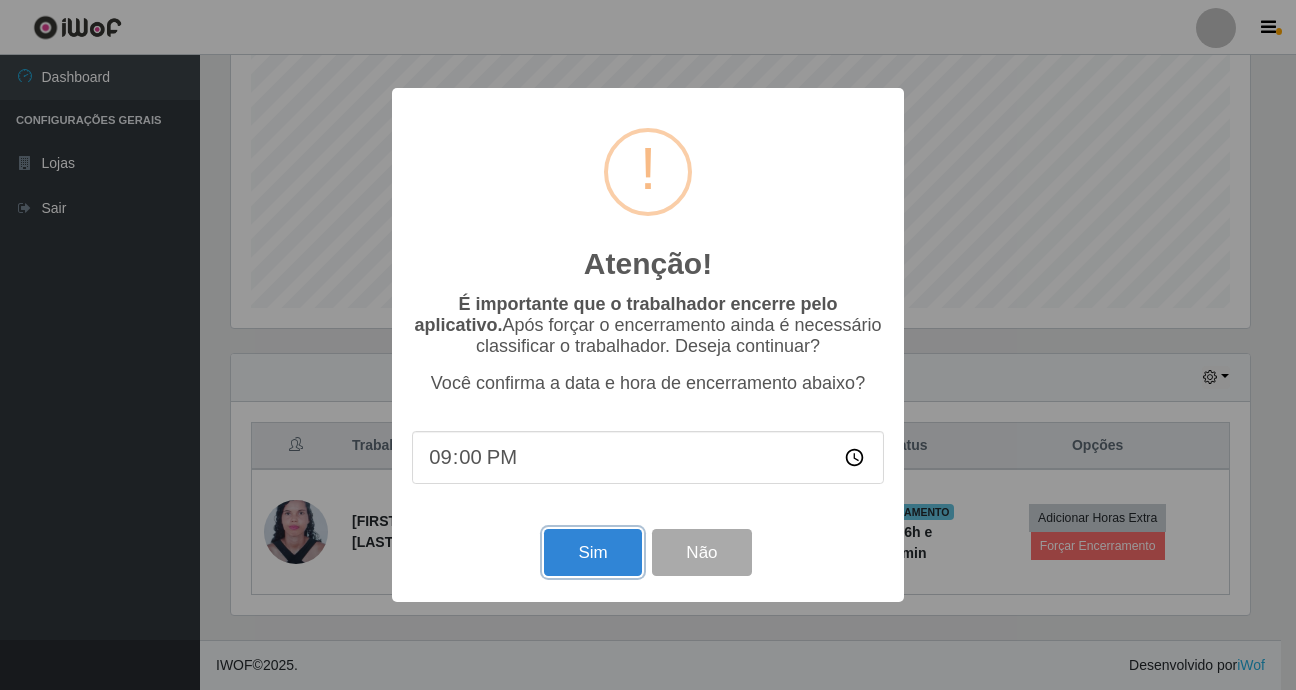 drag, startPoint x: 602, startPoint y: 548, endPoint x: 604, endPoint y: 567, distance: 19.104973 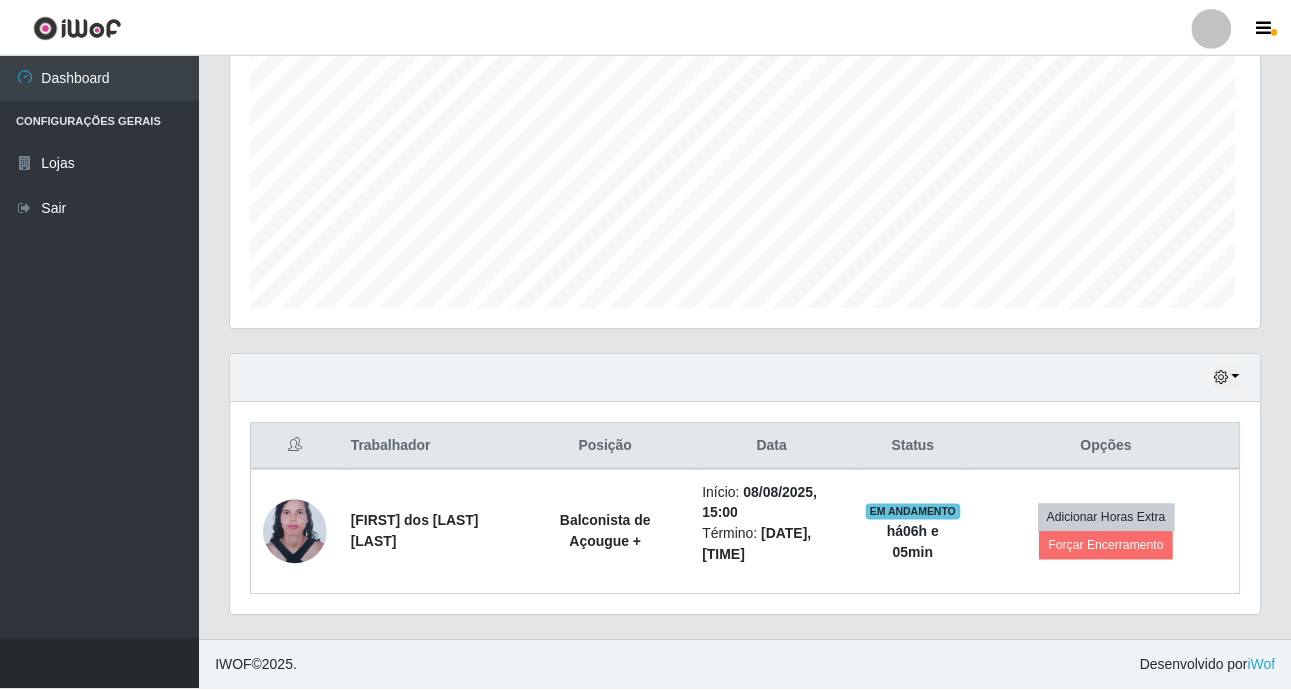 scroll, scrollTop: 999585, scrollLeft: 998971, axis: both 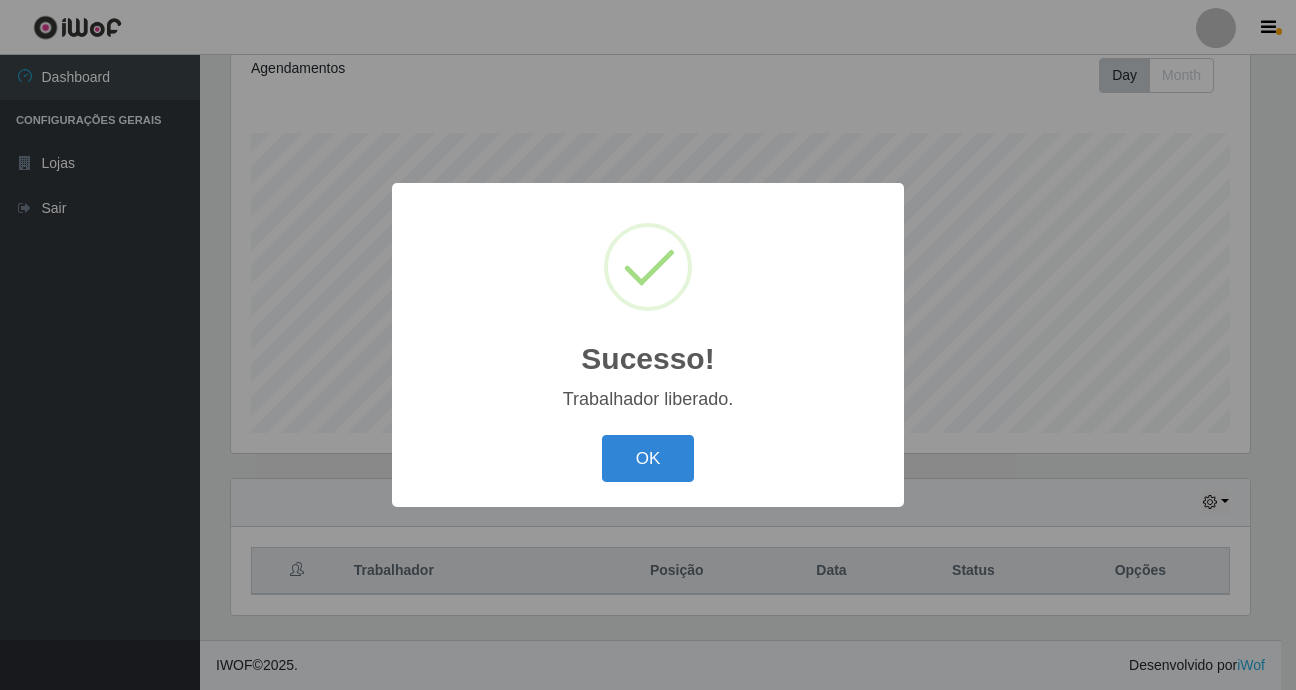type 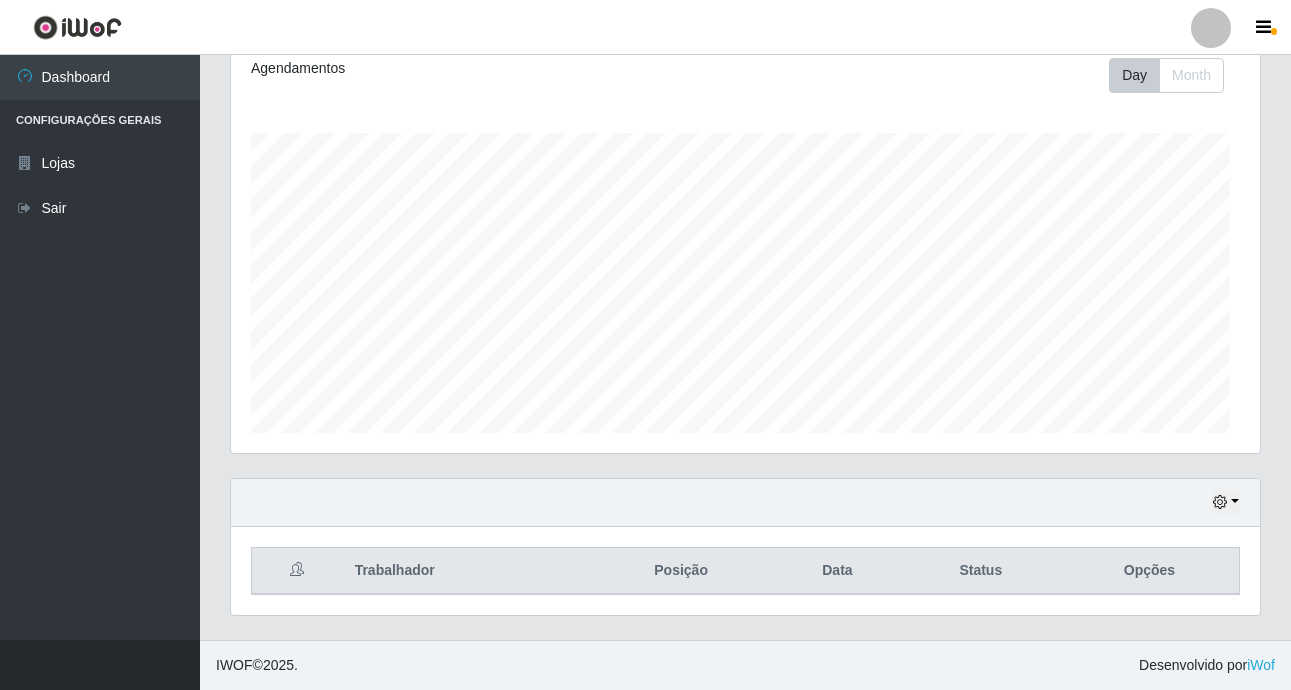 scroll, scrollTop: 999585, scrollLeft: 998971, axis: both 